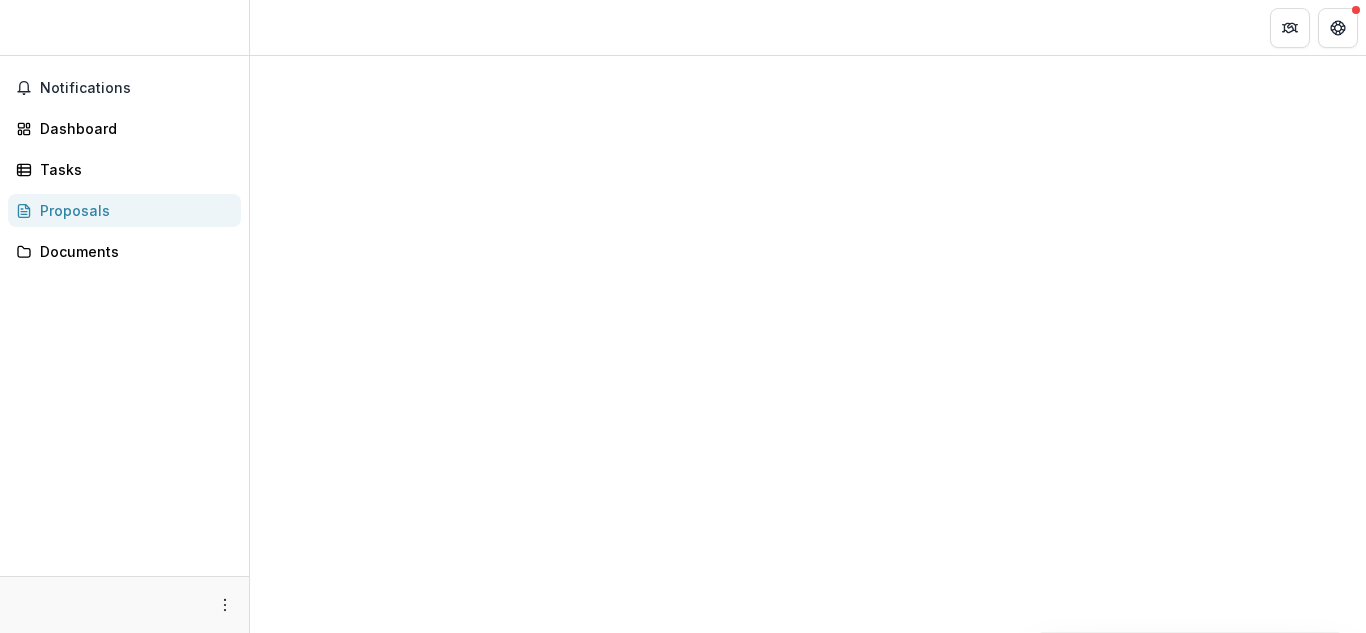 scroll, scrollTop: 0, scrollLeft: 0, axis: both 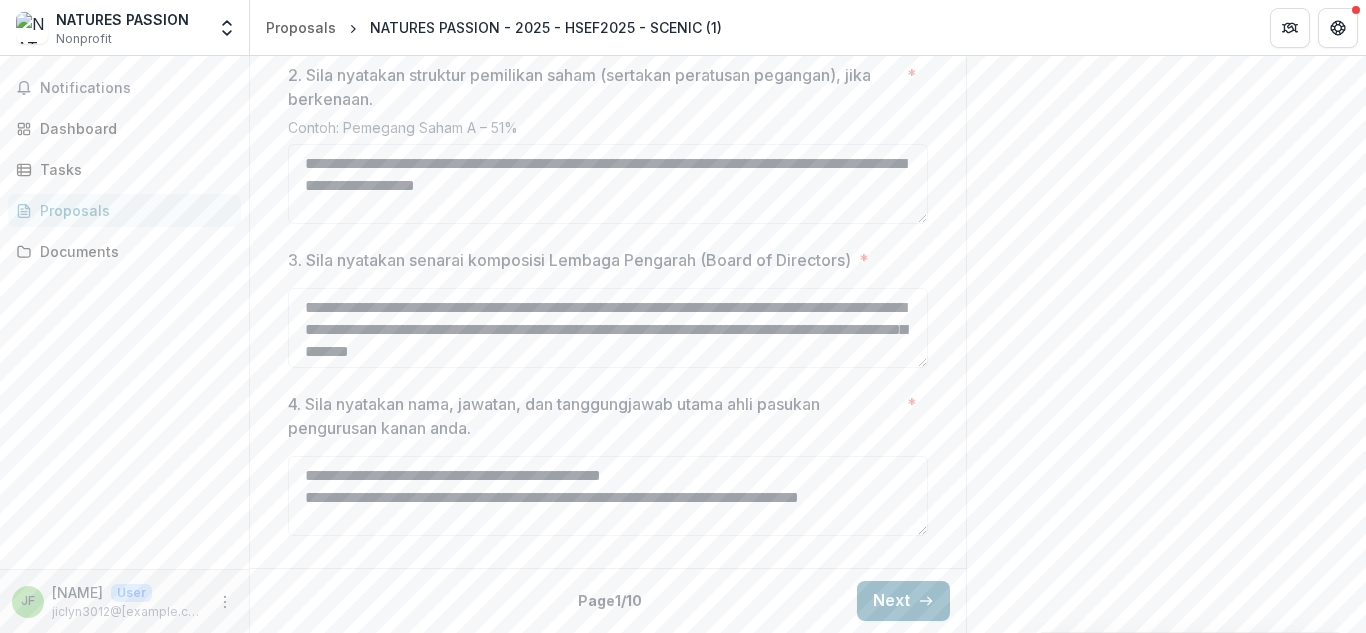click on "Next" at bounding box center [903, 601] 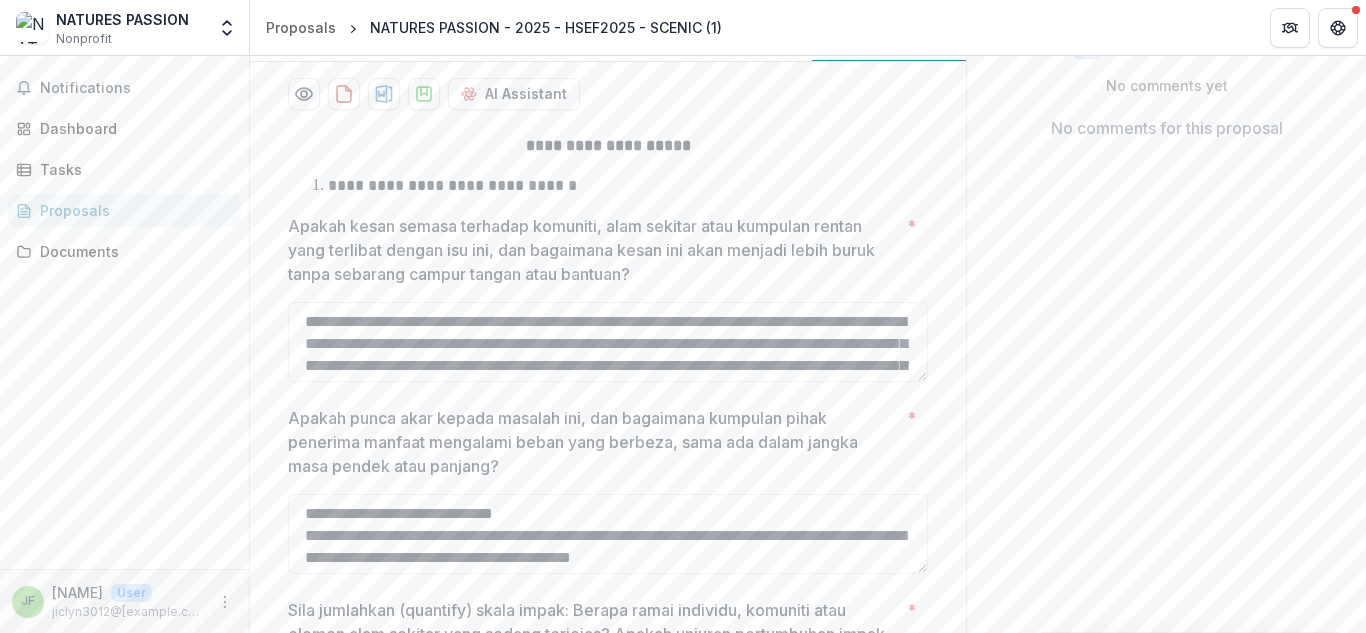 scroll, scrollTop: 384, scrollLeft: 0, axis: vertical 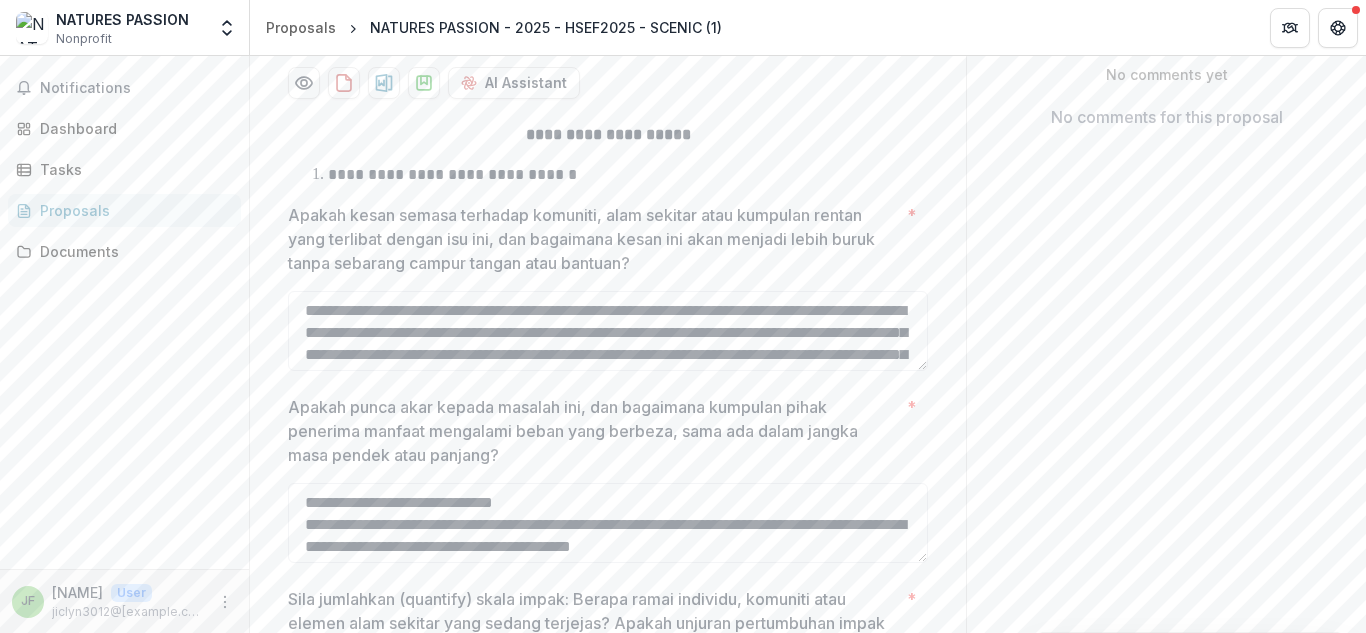 click on "**********" at bounding box center (620, 175) 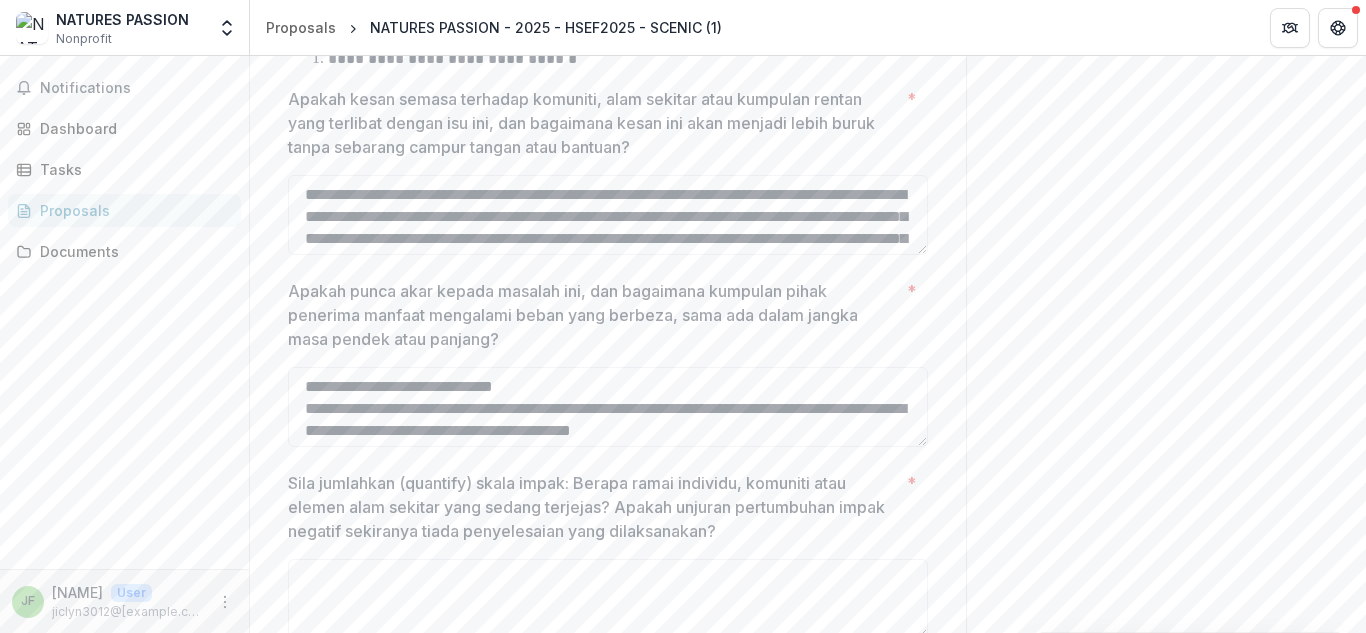 scroll, scrollTop: 509, scrollLeft: 0, axis: vertical 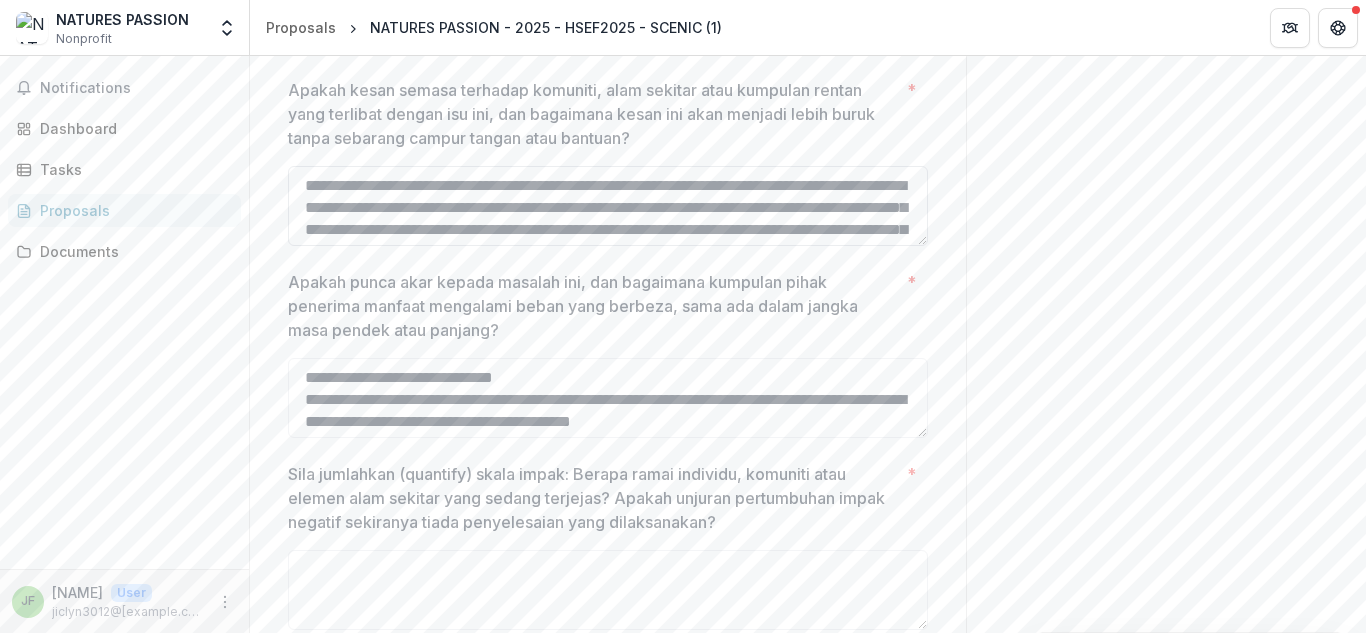 click on "Apakah kesan semasa terhadap komuniti, alam sekitar atau kumpulan rentan yang terlibat dengan isu ini, dan bagaimana kesan ini akan menjadi lebih buruk tanpa sebarang campur tangan atau bantuan? *" at bounding box center [608, 206] 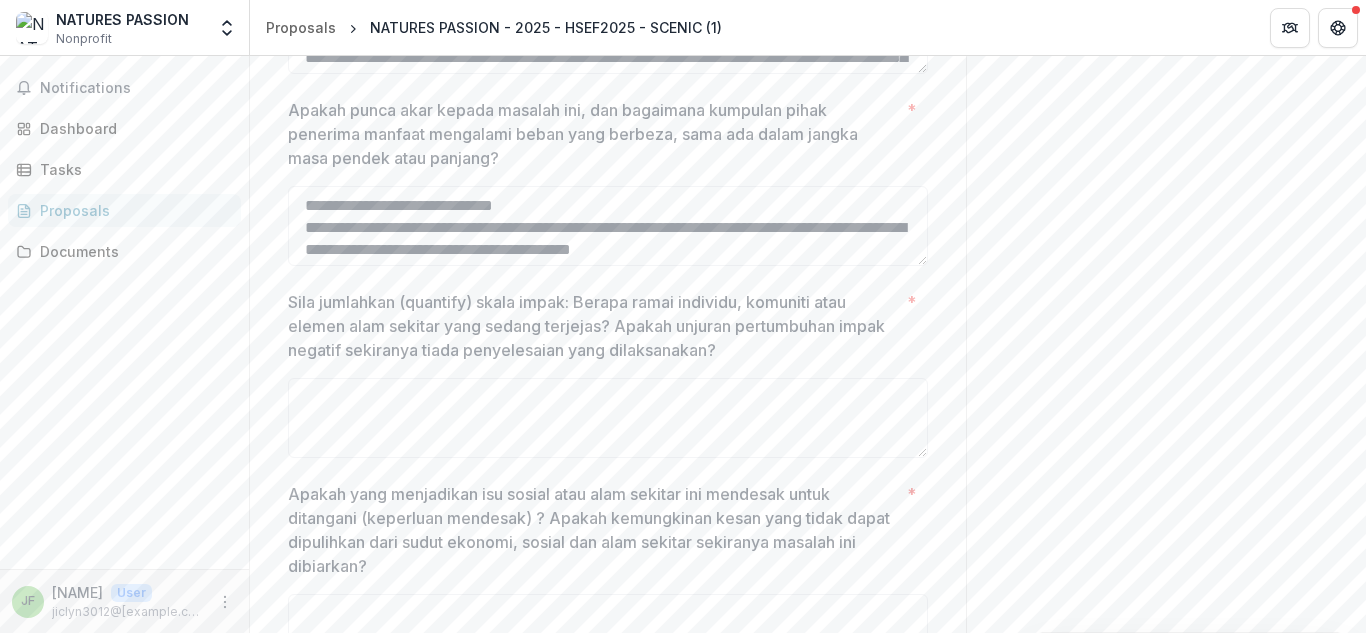 scroll, scrollTop: 673, scrollLeft: 0, axis: vertical 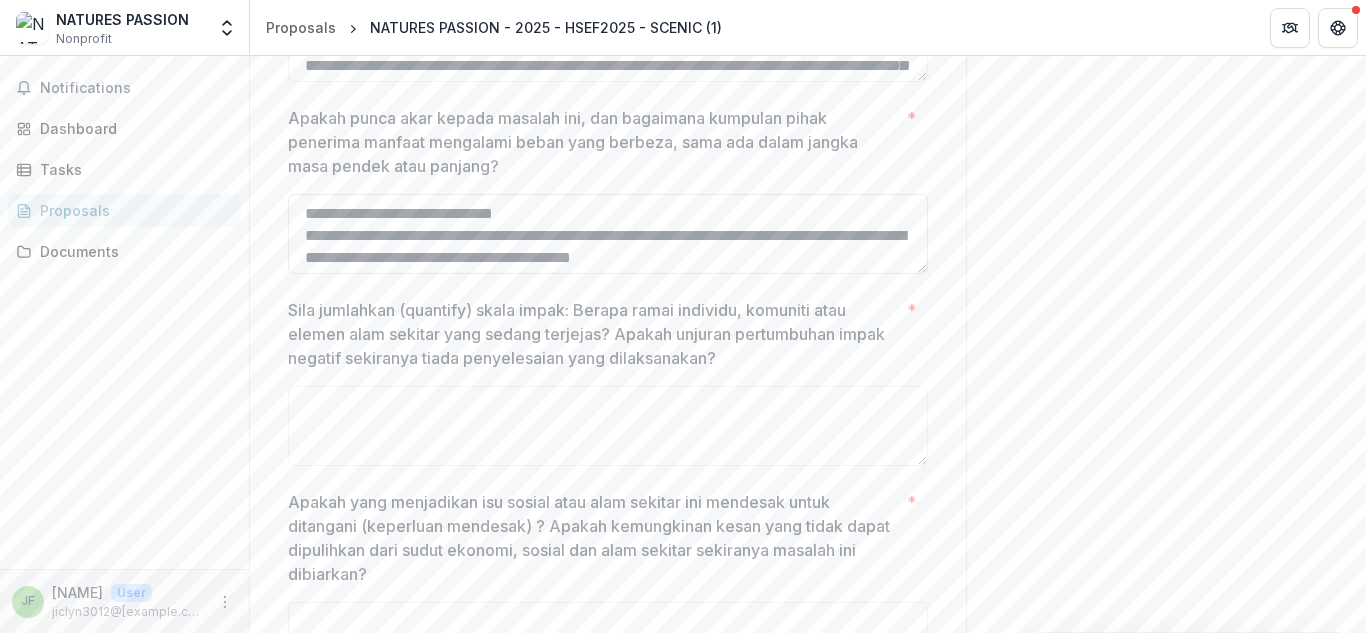 click on "Apakah punca akar kepada masalah ini, dan bagaimana kumpulan pihak penerima manfaat mengalami beban yang berbeza, sama ada dalam jangka masa pendek atau panjang? *" at bounding box center (608, 234) 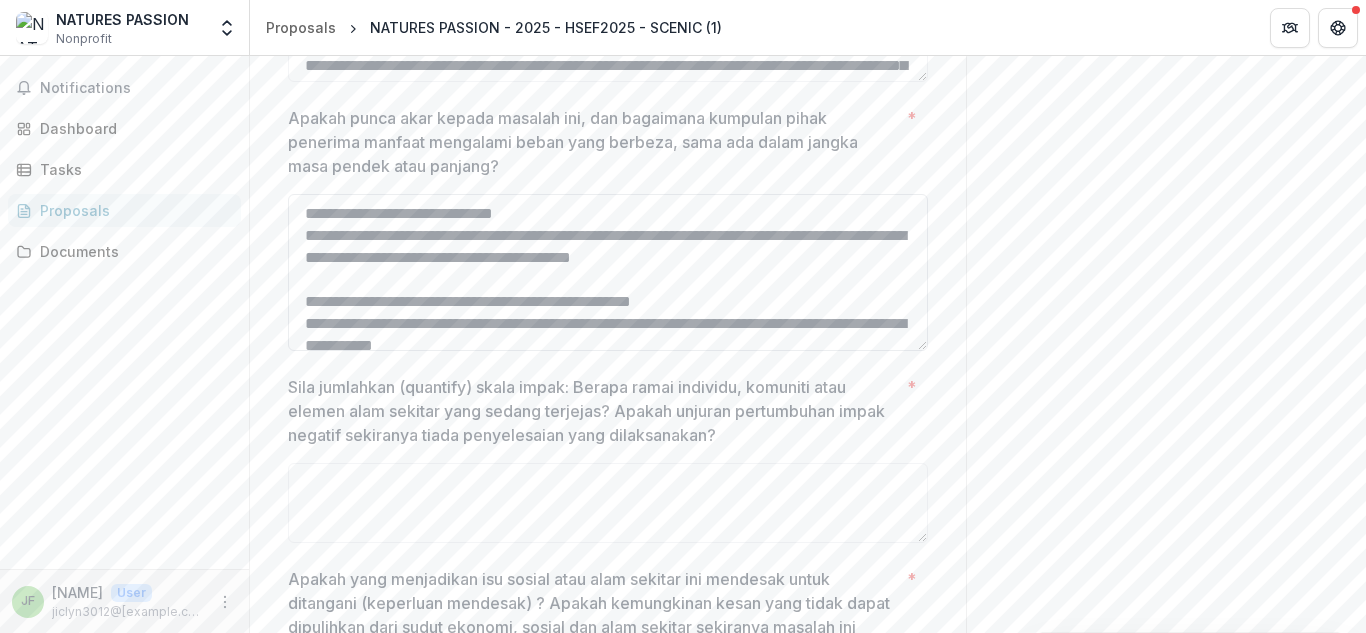 drag, startPoint x: 920, startPoint y: 286, endPoint x: 920, endPoint y: 363, distance: 77 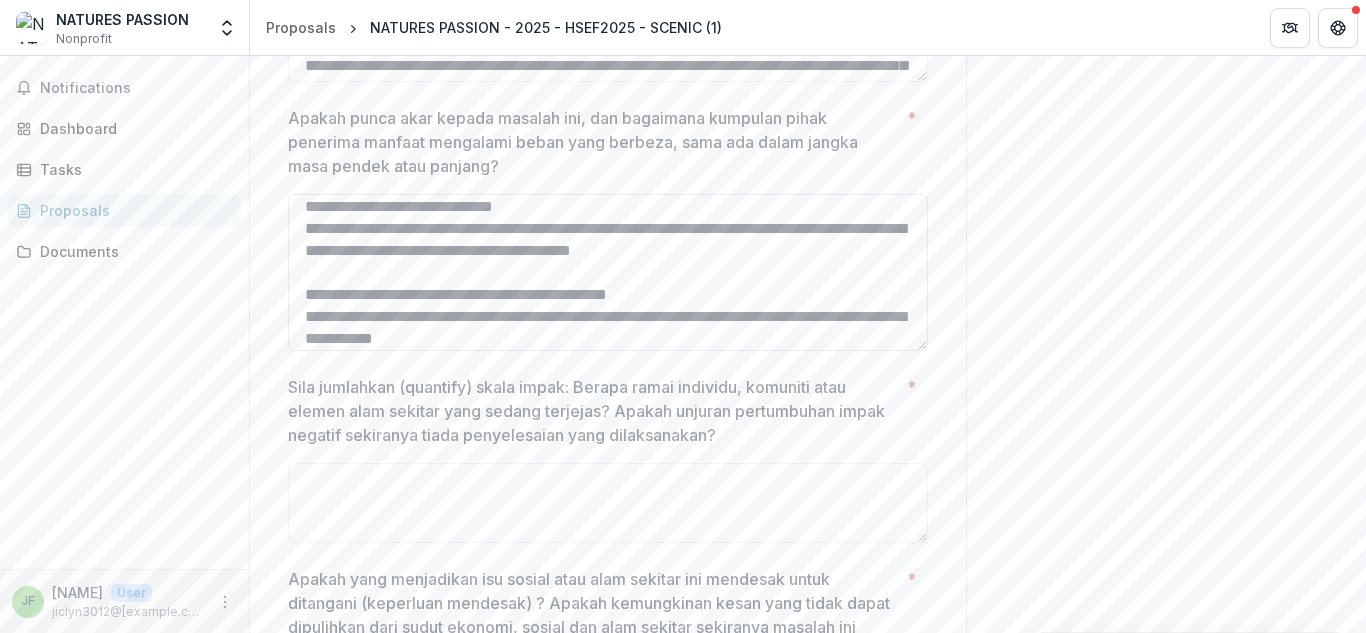 scroll, scrollTop: 29, scrollLeft: 0, axis: vertical 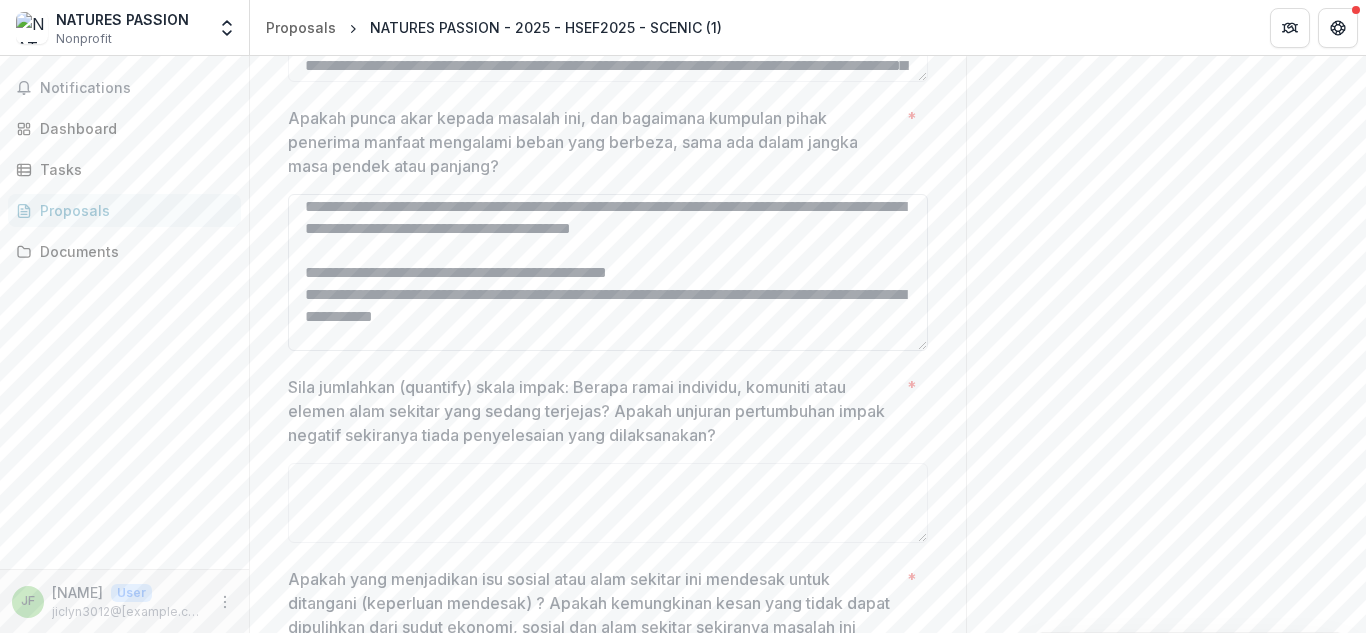 click on "Apakah punca akar kepada masalah ini, dan bagaimana kumpulan pihak penerima manfaat mengalami beban yang berbeza, sama ada dalam jangka masa pendek atau panjang? *" at bounding box center (608, 272) 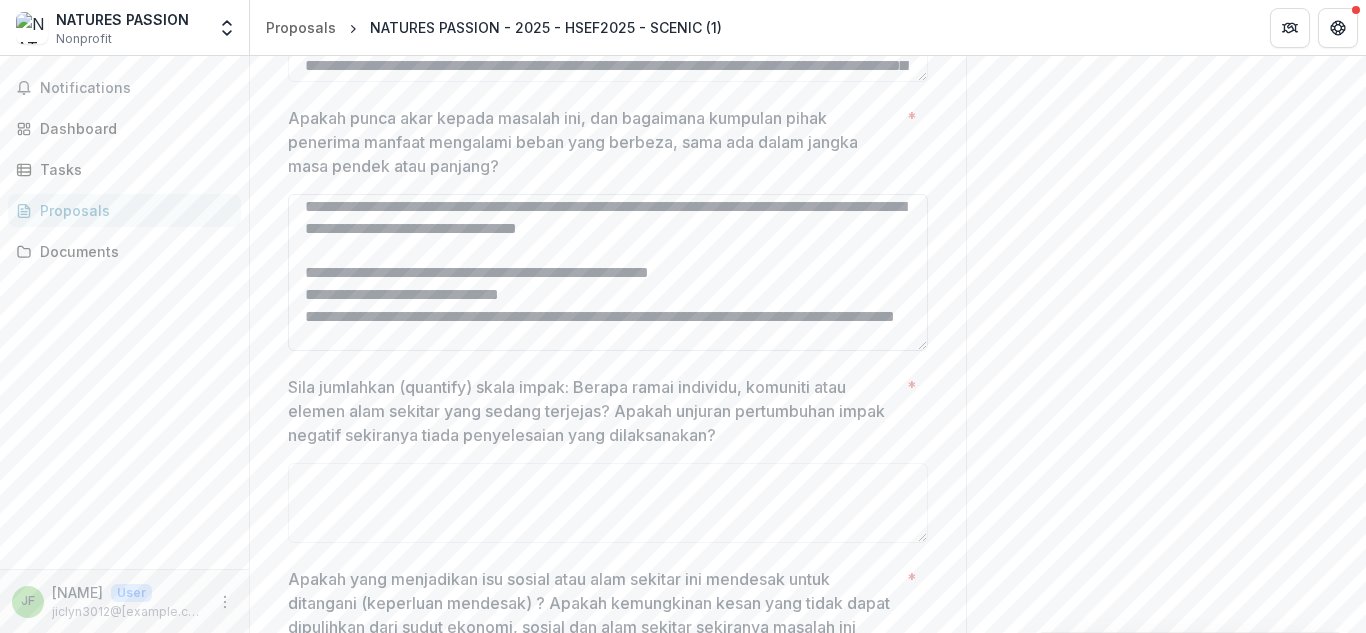 scroll, scrollTop: 403, scrollLeft: 0, axis: vertical 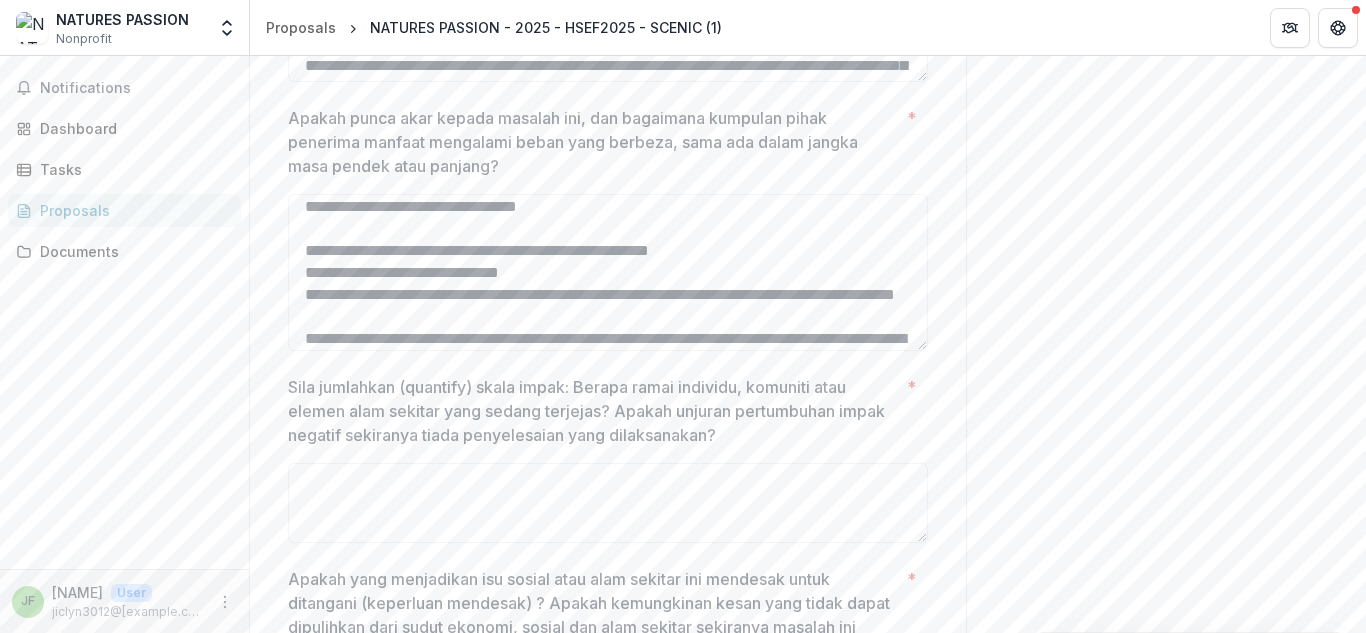 click on "Apakah punca akar kepada masalah ini, dan bagaimana kumpulan pihak penerima manfaat mengalami beban yang berbeza, sama ada dalam jangka masa pendek atau panjang?" at bounding box center (593, 142) 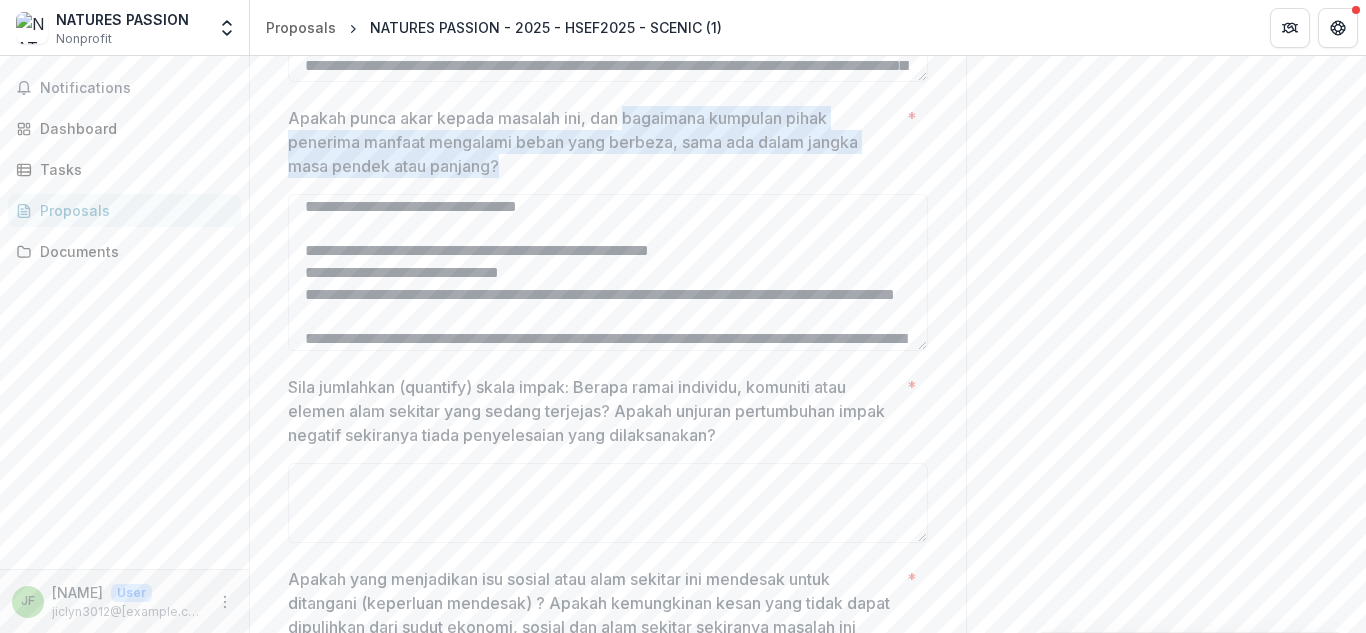 drag, startPoint x: 628, startPoint y: 132, endPoint x: 674, endPoint y: 178, distance: 65.053825 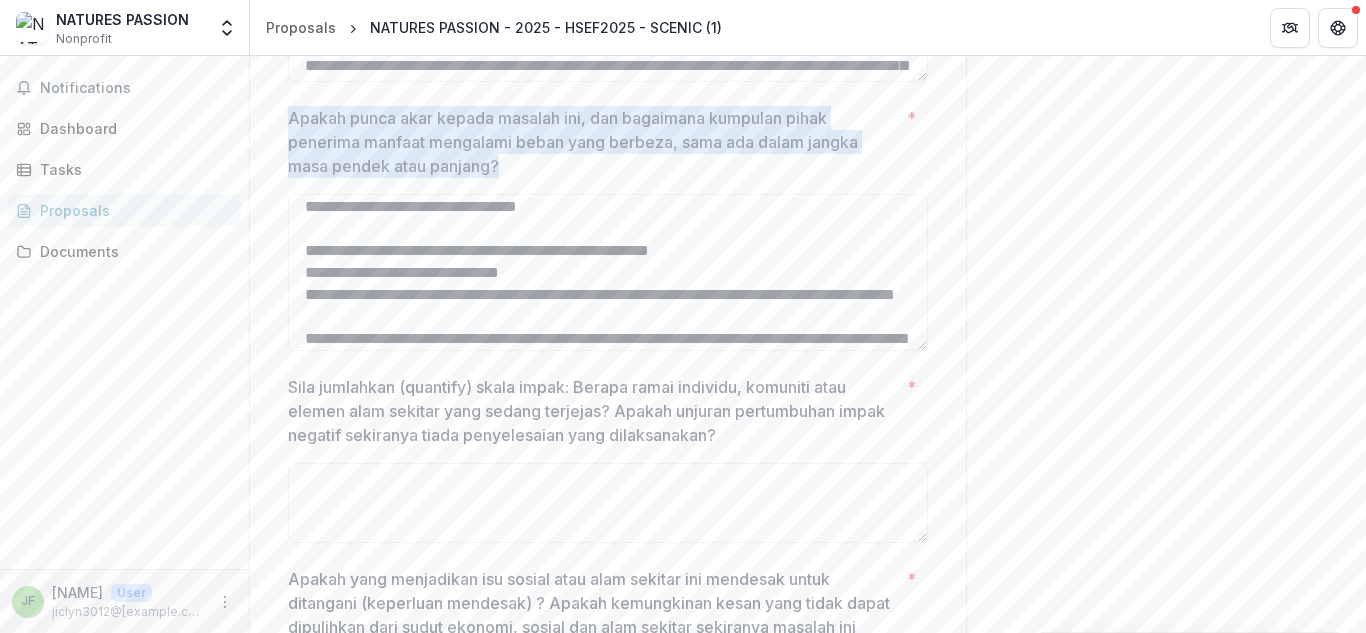 drag, startPoint x: 288, startPoint y: 131, endPoint x: 504, endPoint y: 187, distance: 223.1412 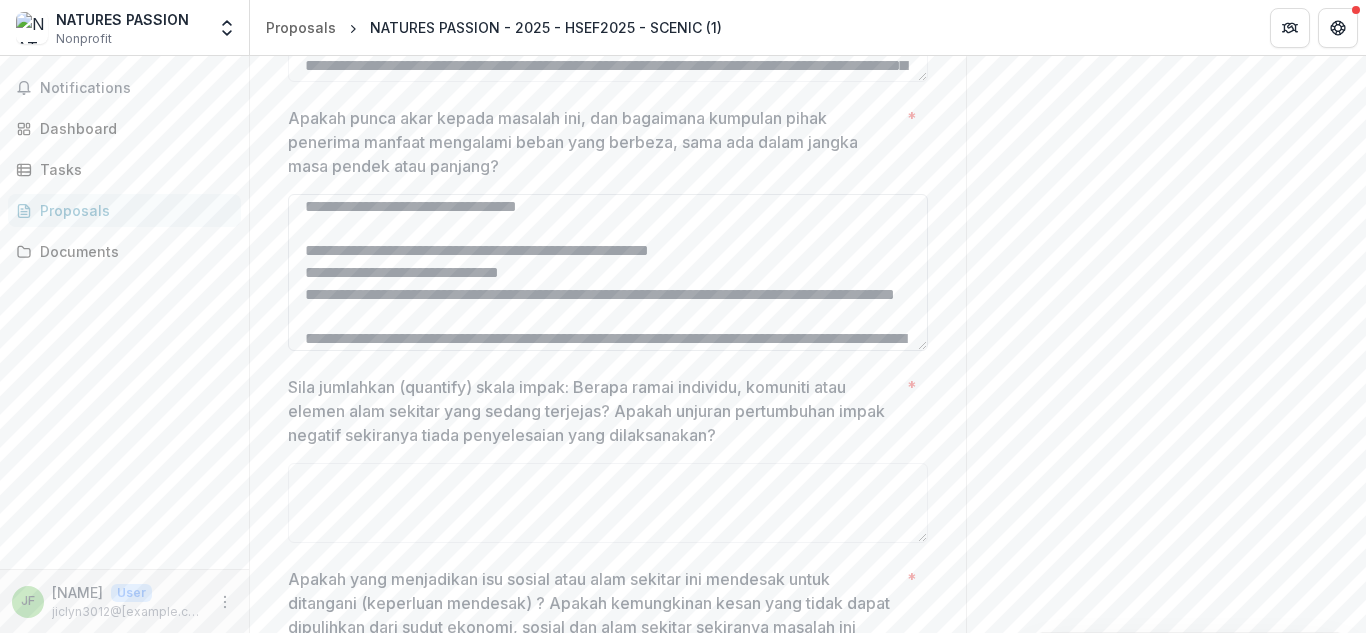 click on "Apakah punca akar kepada masalah ini, dan bagaimana kumpulan pihak penerima manfaat mengalami beban yang berbeza, sama ada dalam jangka masa pendek atau panjang? *" at bounding box center (608, 272) 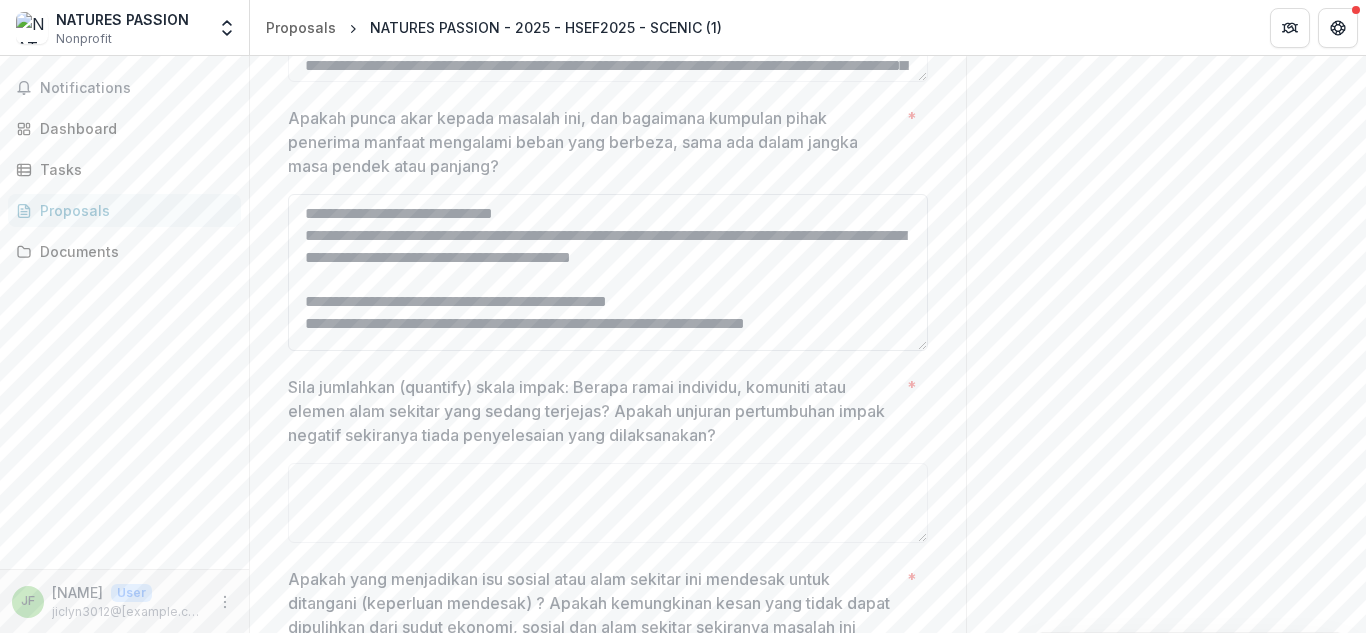 scroll, scrollTop: 0, scrollLeft: 0, axis: both 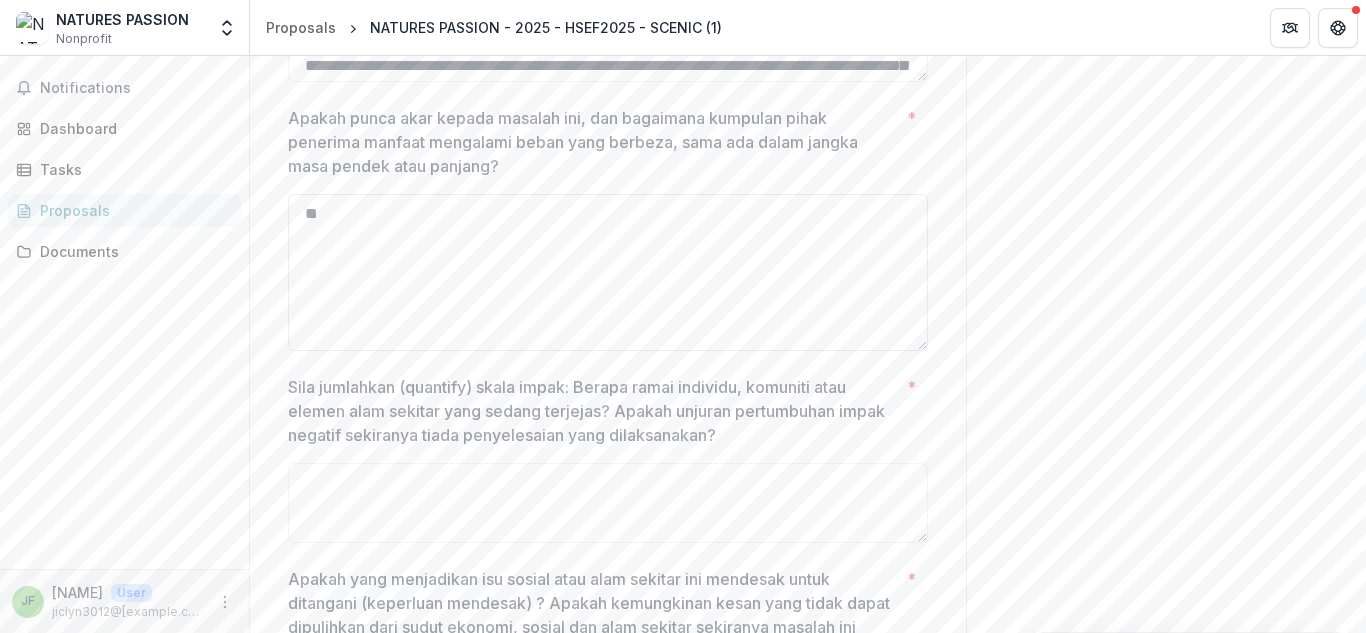 type on "*" 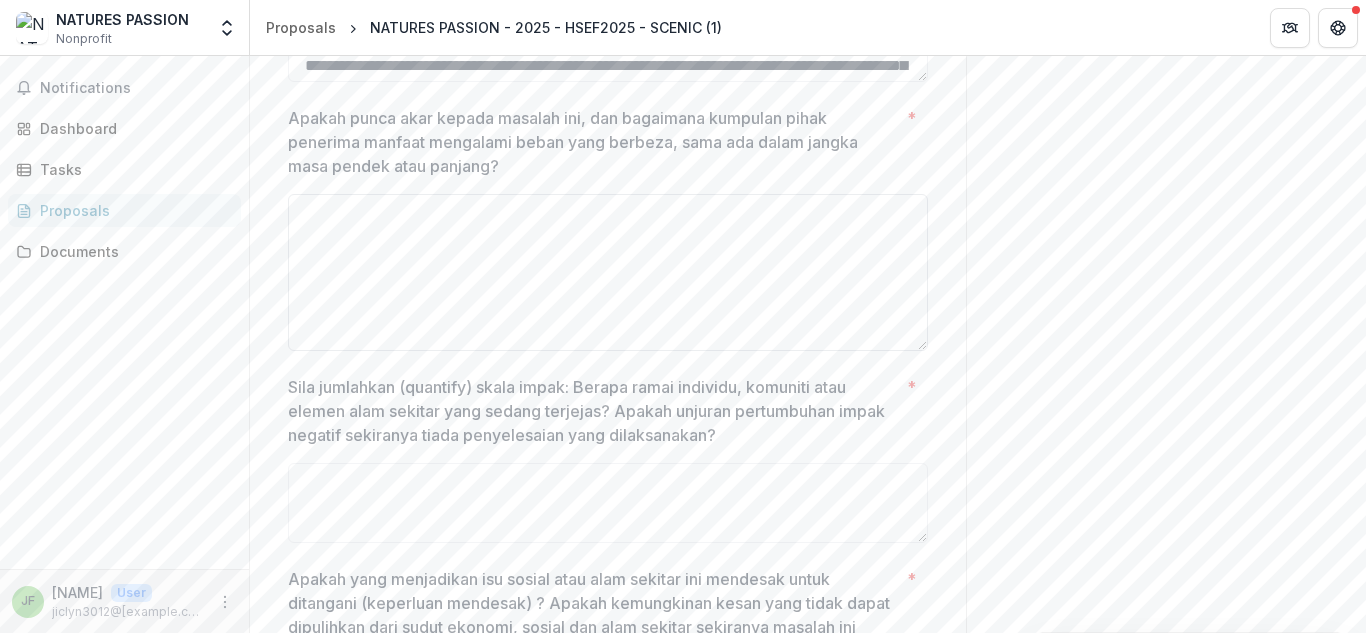 click on "Apakah punca akar kepada masalah ini, dan bagaimana kumpulan pihak penerima manfaat mengalami beban yang berbeza, sama ada dalam jangka masa pendek atau panjang? *" at bounding box center [608, 272] 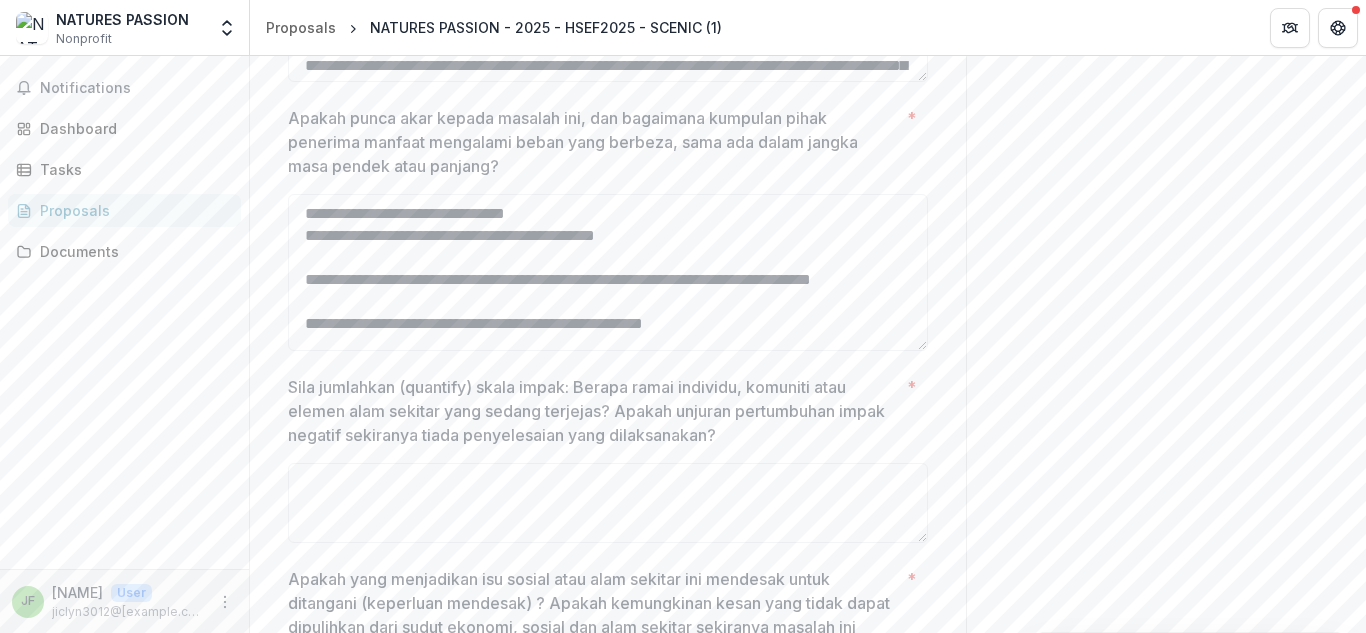 scroll, scrollTop: 1019, scrollLeft: 0, axis: vertical 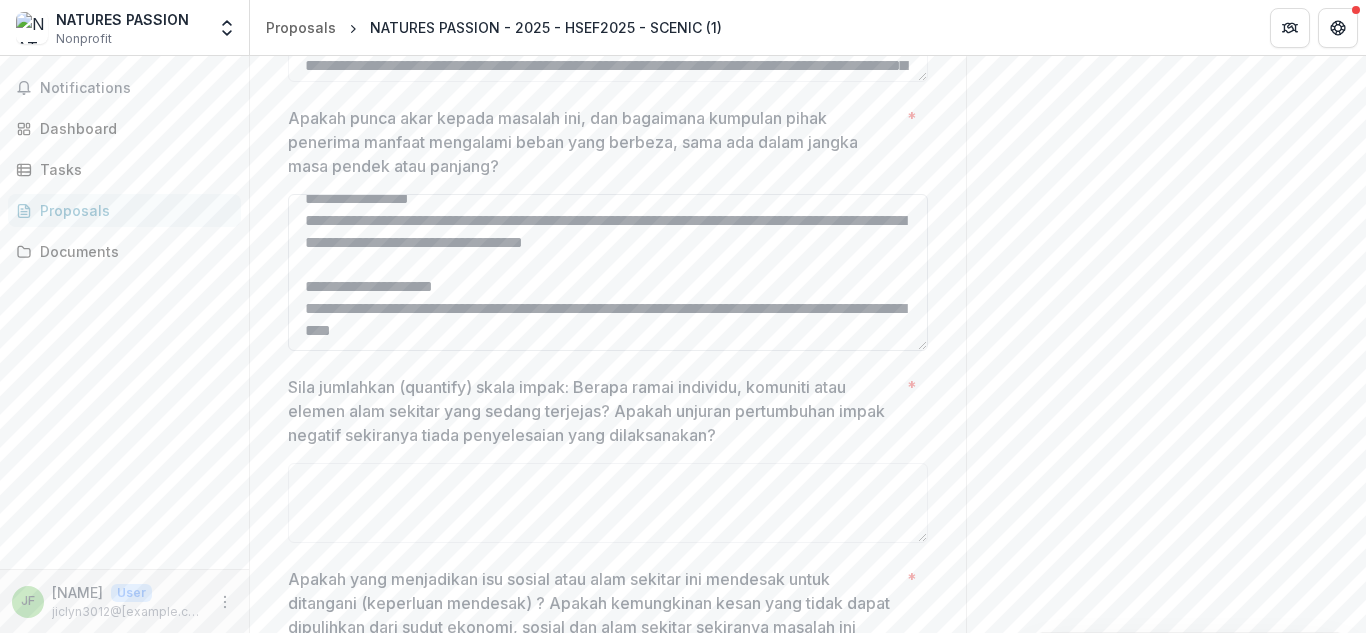 click on "Apakah punca akar kepada masalah ini, dan bagaimana kumpulan pihak penerima manfaat mengalami beban yang berbeza, sama ada dalam jangka masa pendek atau panjang? *" at bounding box center (608, 272) 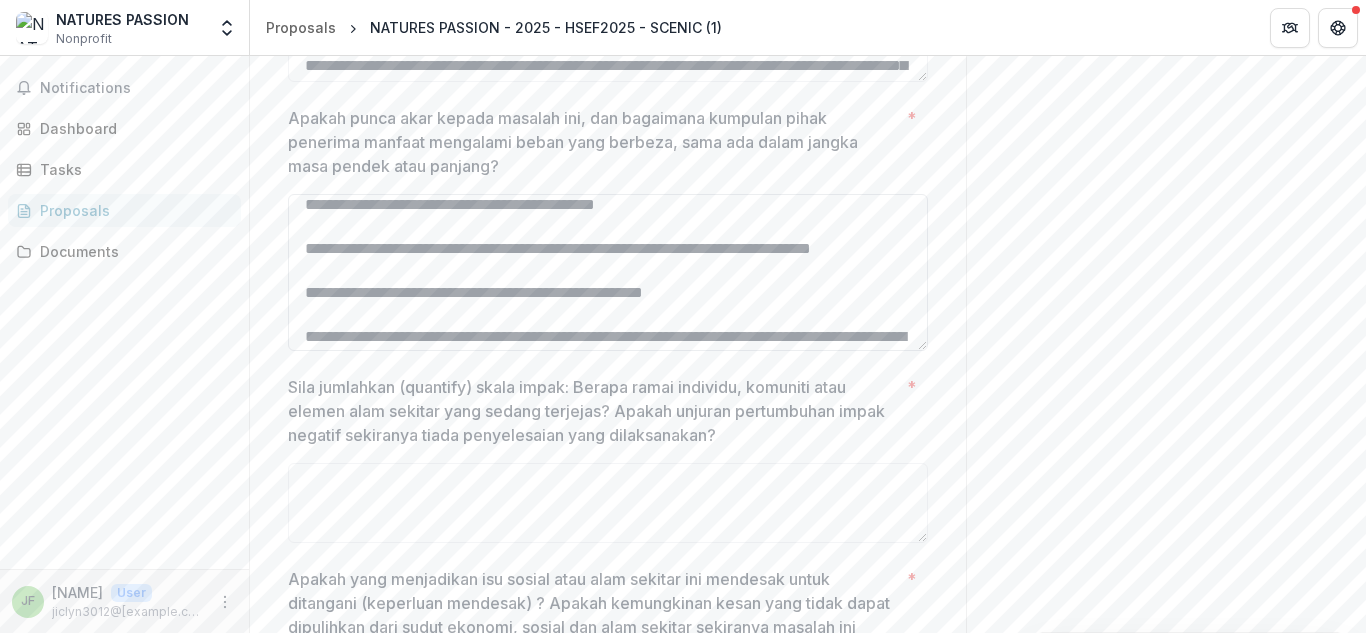 scroll, scrollTop: 9, scrollLeft: 0, axis: vertical 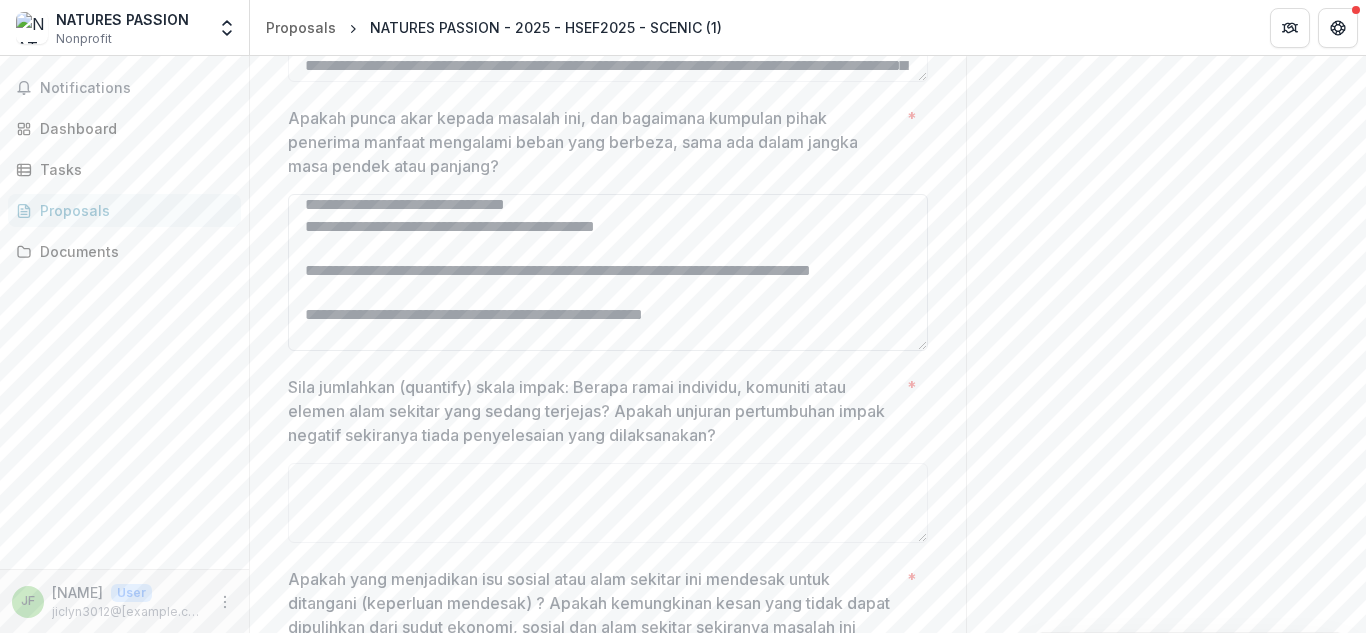 click on "Apakah punca akar kepada masalah ini, dan bagaimana kumpulan pihak penerima manfaat mengalami beban yang berbeza, sama ada dalam jangka masa pendek atau panjang? *" at bounding box center [608, 272] 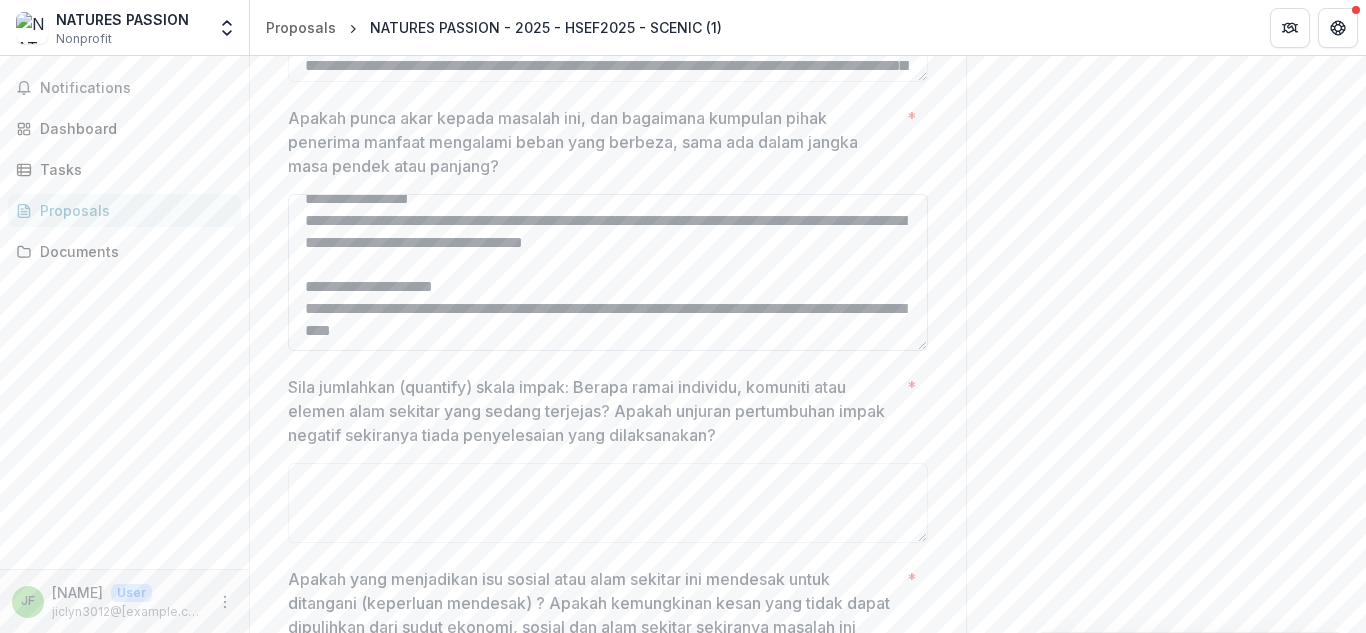 scroll, scrollTop: 1019, scrollLeft: 0, axis: vertical 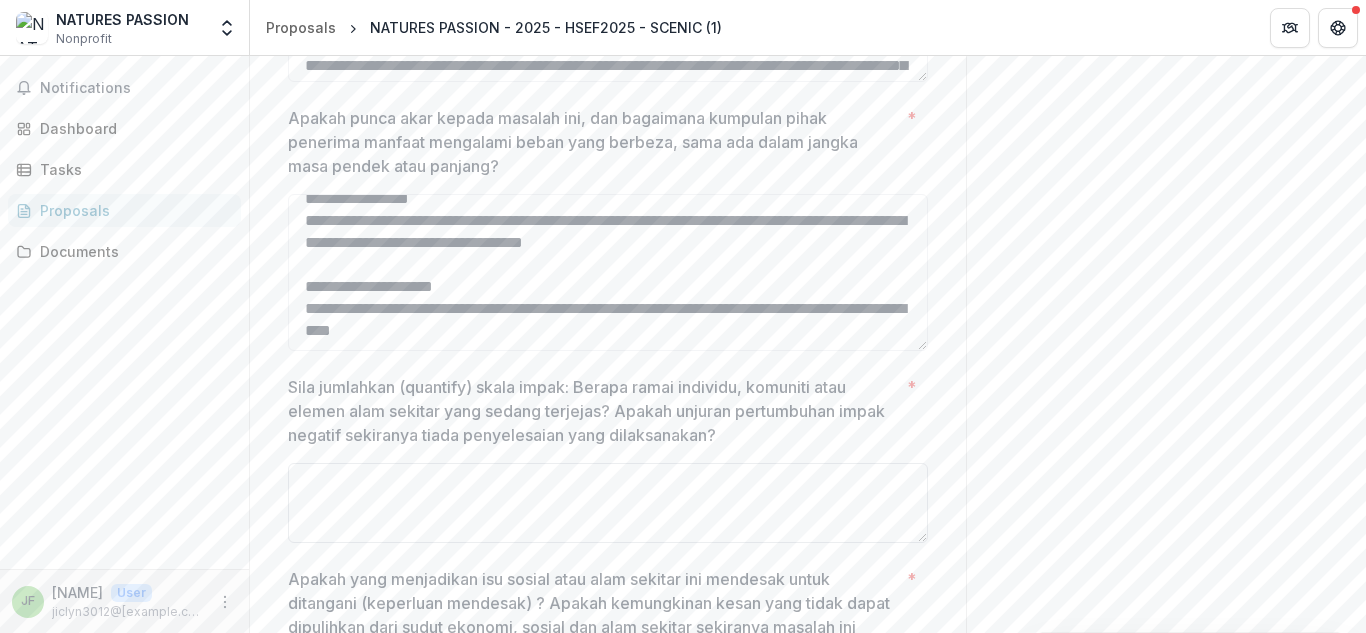 type on "**********" 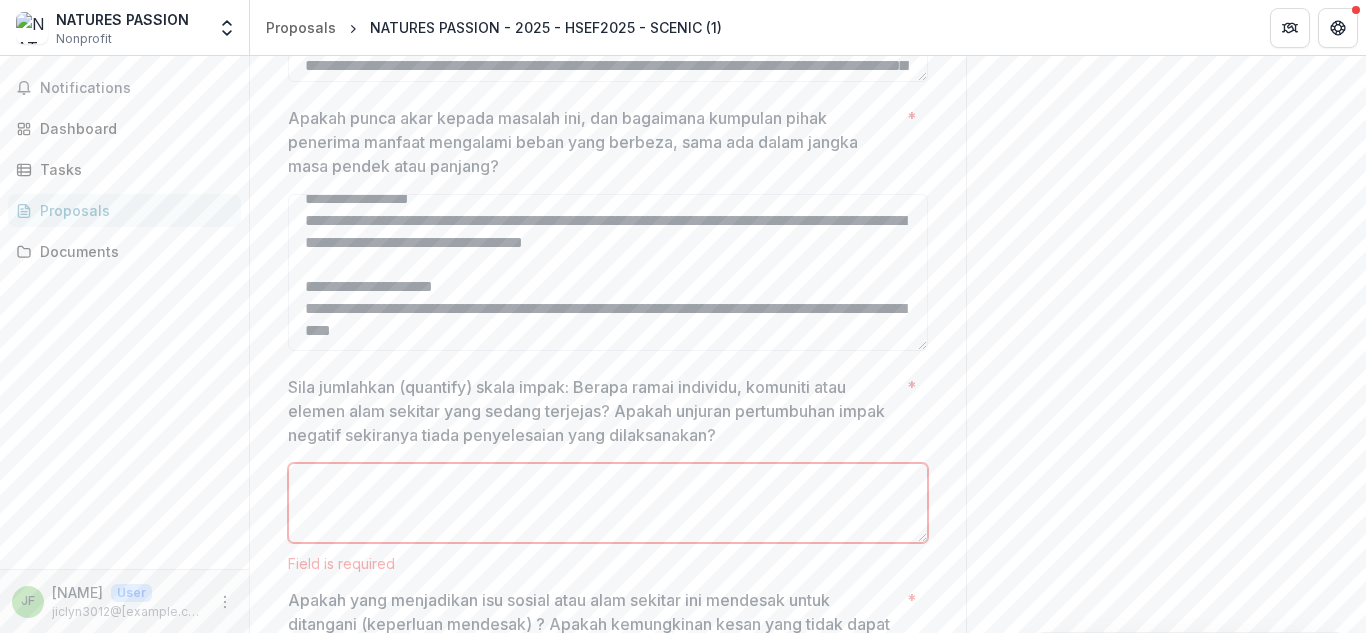 click on "Sila jumlahkan (quantify) skala impak: Berapa ramai individu, komuniti atau elemen alam sekitar yang sedang terjejas? Apakah unjuran pertumbuhan impak negatif sekiranya tiada penyelesaian yang dilaksanakan?" at bounding box center [593, 411] 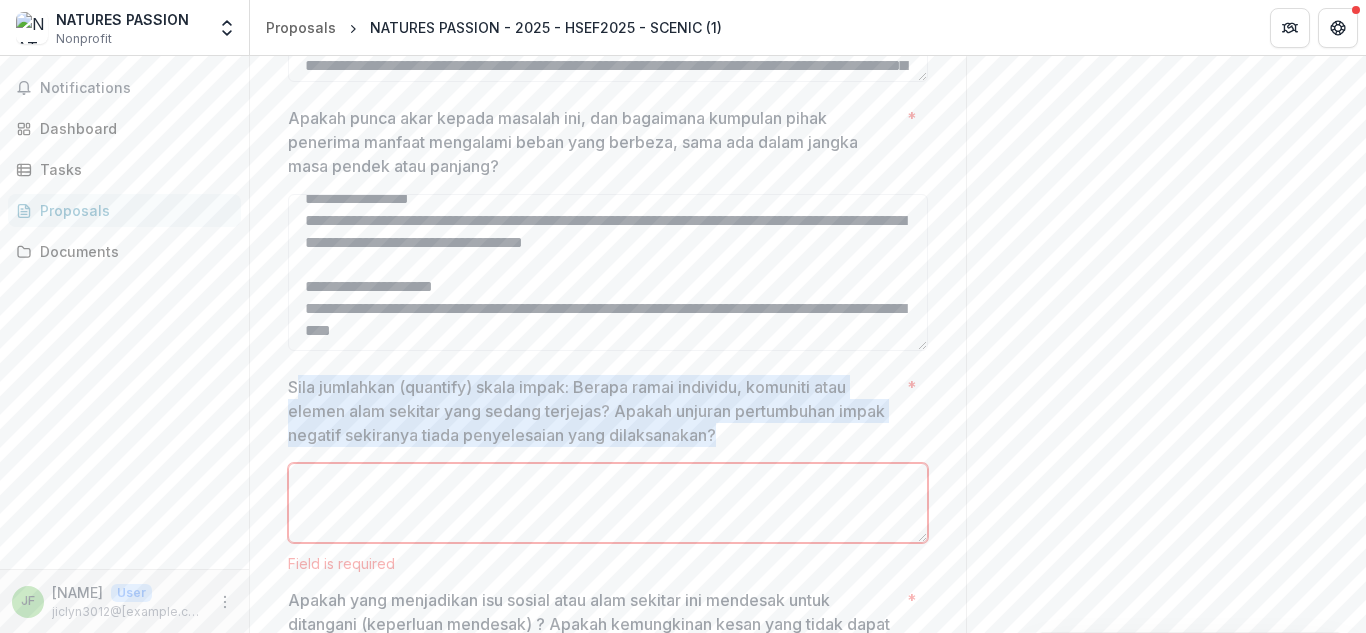 drag, startPoint x: 292, startPoint y: 401, endPoint x: 733, endPoint y: 460, distance: 444.9292 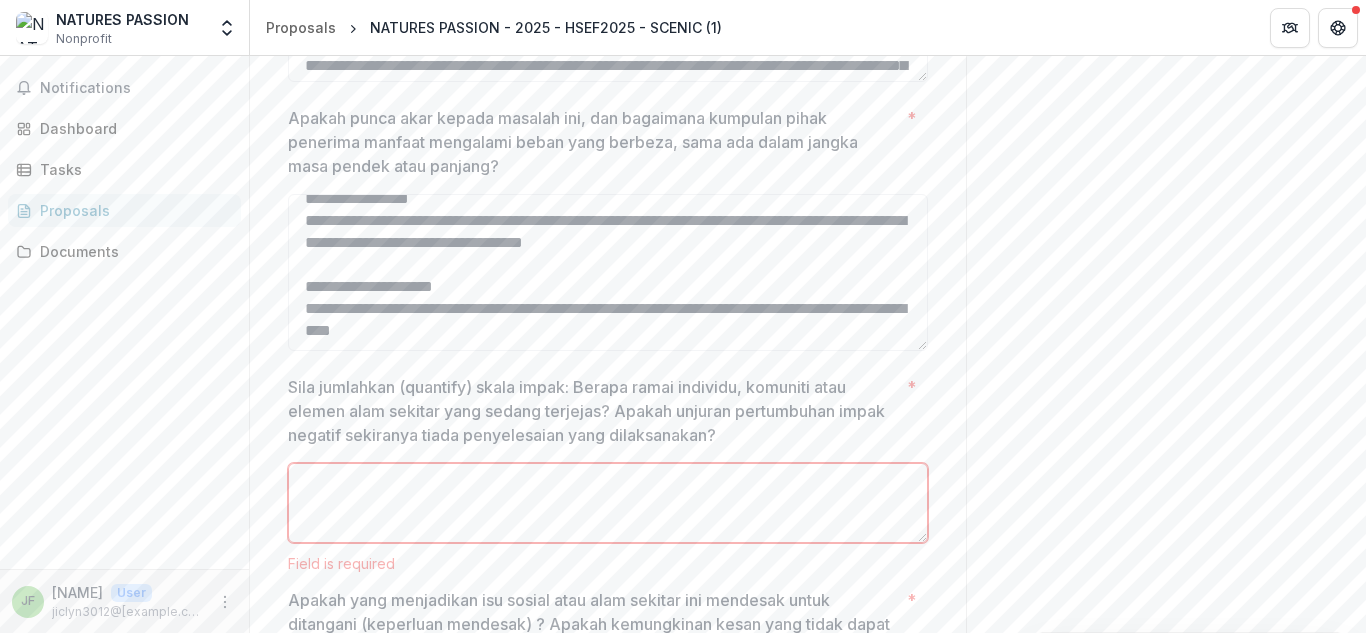 click on "Sila jumlahkan (quantify) skala impak: Berapa ramai individu, komuniti atau elemen alam sekitar yang sedang terjejas? Apakah unjuran pertumbuhan impak negatif sekiranya tiada penyelesaian yang dilaksanakan?" at bounding box center [593, 411] 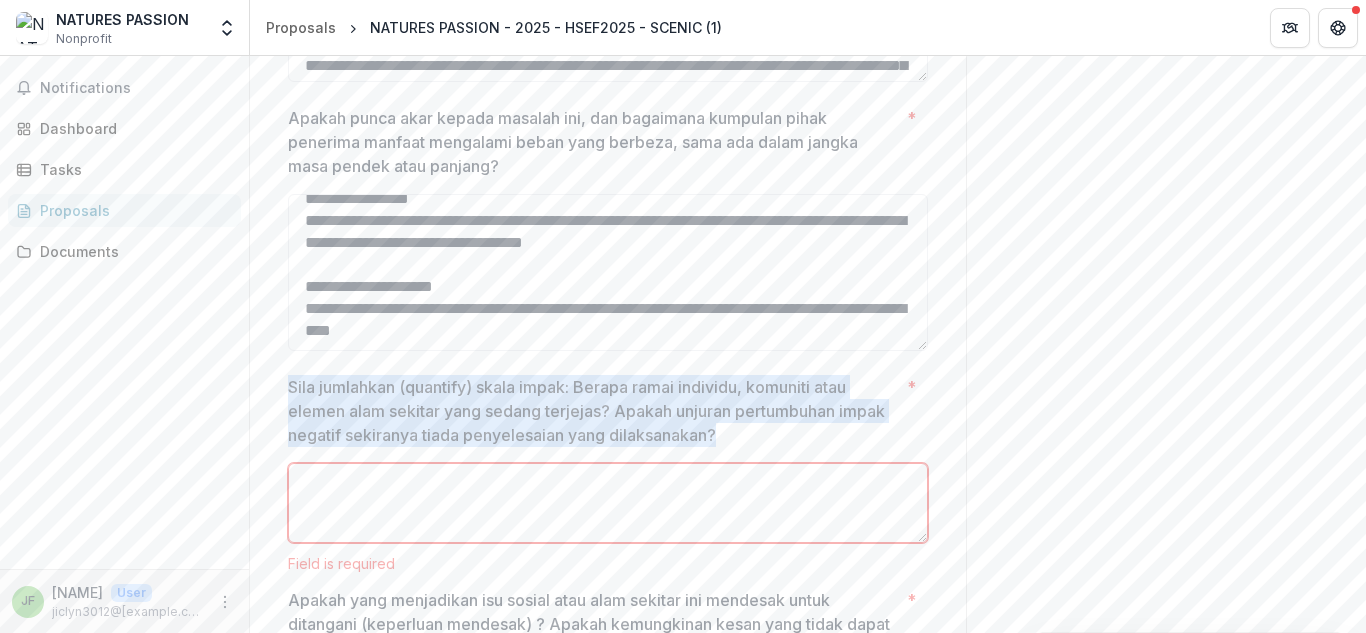 drag, startPoint x: 286, startPoint y: 400, endPoint x: 728, endPoint y: 462, distance: 446.32724 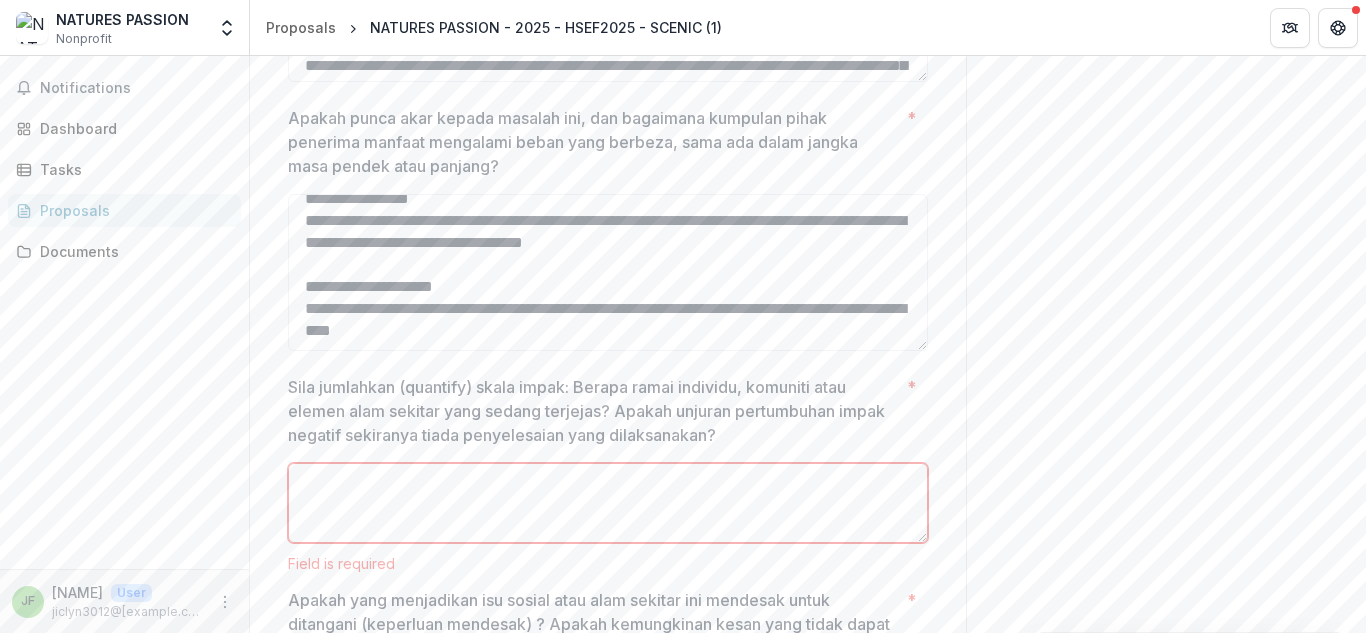click on "Sila jumlahkan (quantify) skala impak: Berapa ramai individu, komuniti atau elemen alam sekitar yang sedang terjejas? Apakah unjuran pertumbuhan impak negatif sekiranya tiada penyelesaian yang dilaksanakan? *" at bounding box center (608, 503) 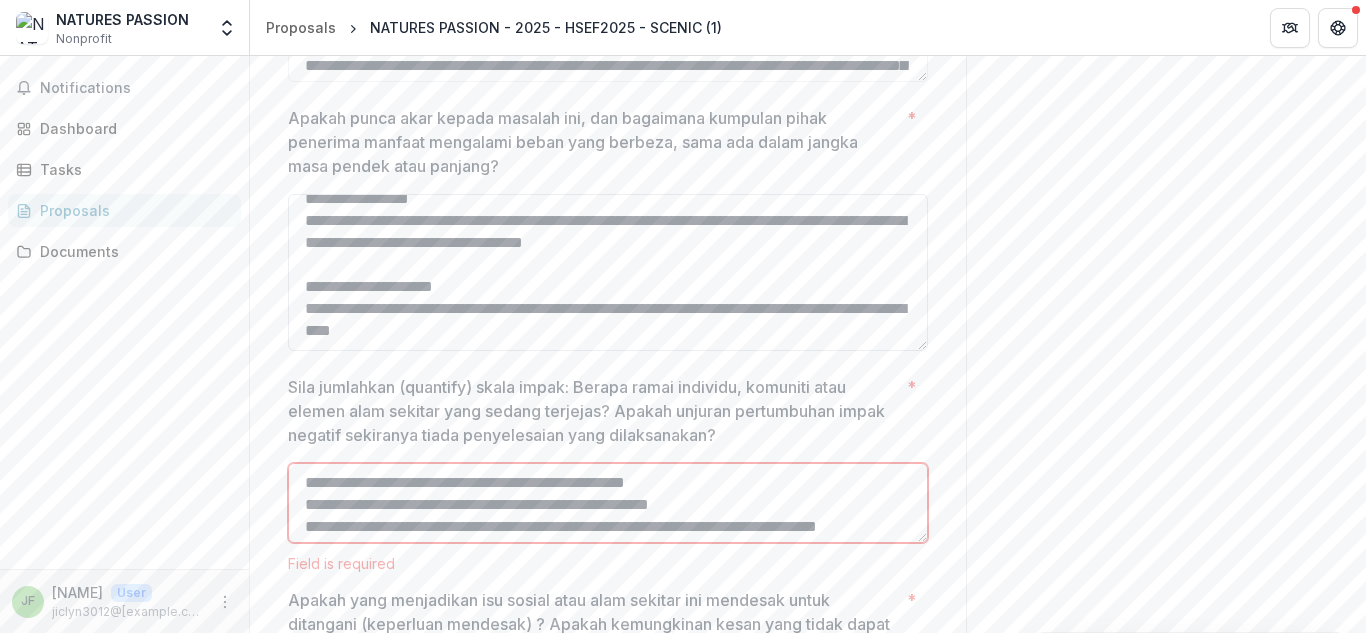 scroll, scrollTop: 876, scrollLeft: 0, axis: vertical 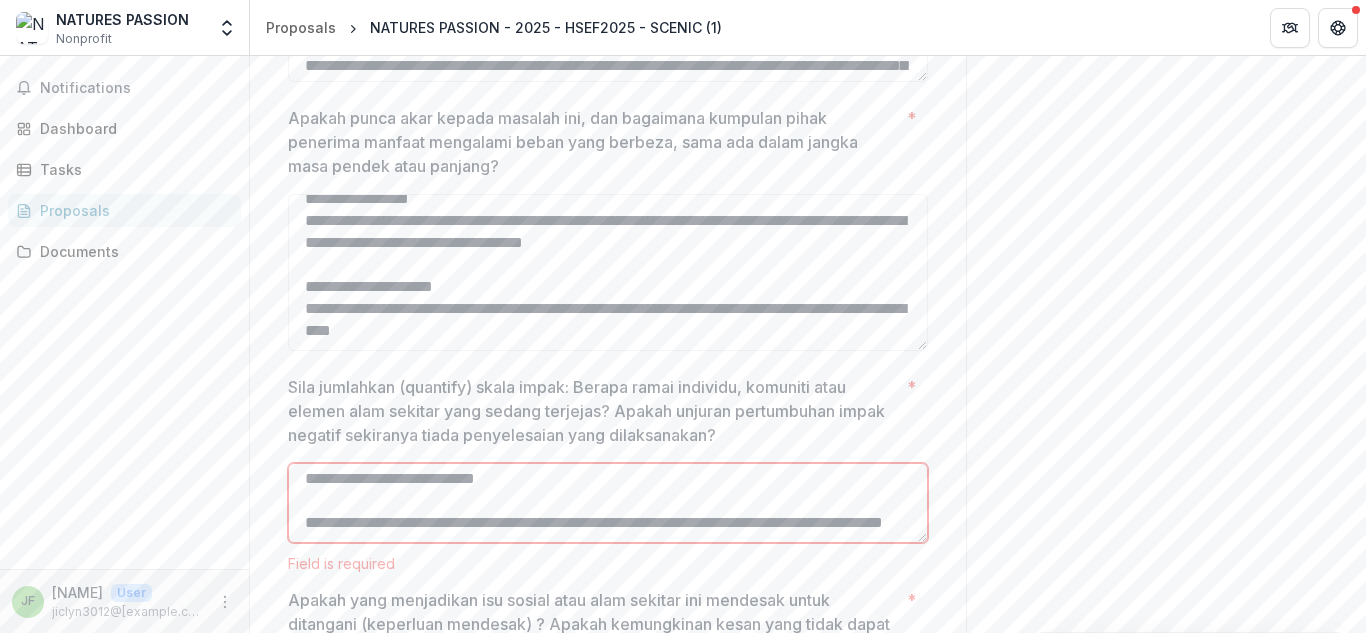 click on "Sila jumlahkan (quantify) skala impak: Berapa ramai individu, komuniti atau elemen alam sekitar yang sedang terjejas? Apakah unjuran pertumbuhan impak negatif sekiranya tiada penyelesaian yang dilaksanakan? *" at bounding box center [608, 503] 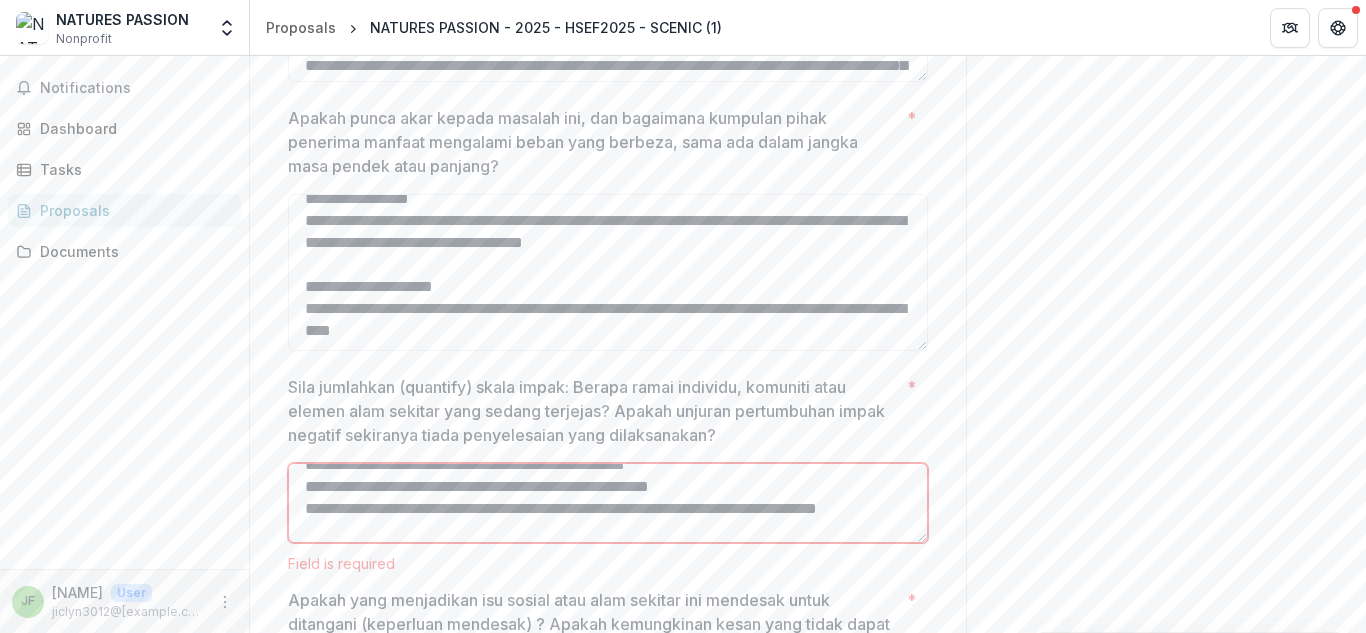 scroll, scrollTop: 40, scrollLeft: 0, axis: vertical 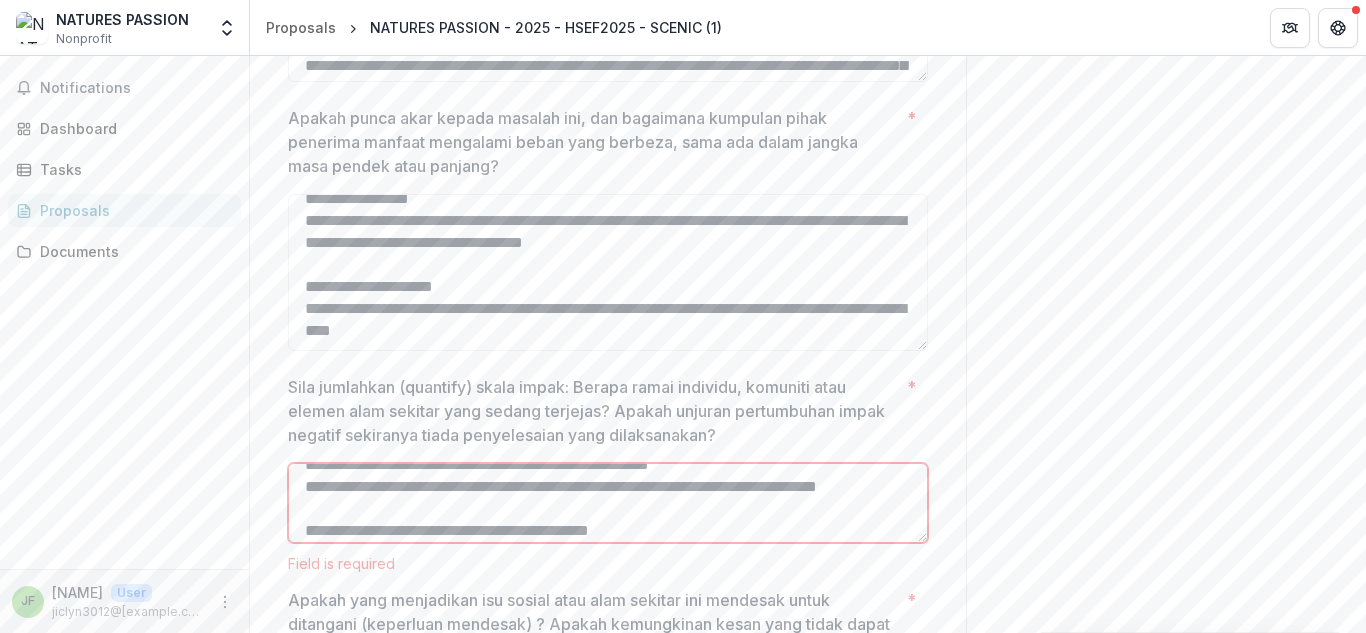 click on "Sila jumlahkan (quantify) skala impak: Berapa ramai individu, komuniti atau elemen alam sekitar yang sedang terjejas? Apakah unjuran pertumbuhan impak negatif sekiranya tiada penyelesaian yang dilaksanakan? *" at bounding box center [608, 503] 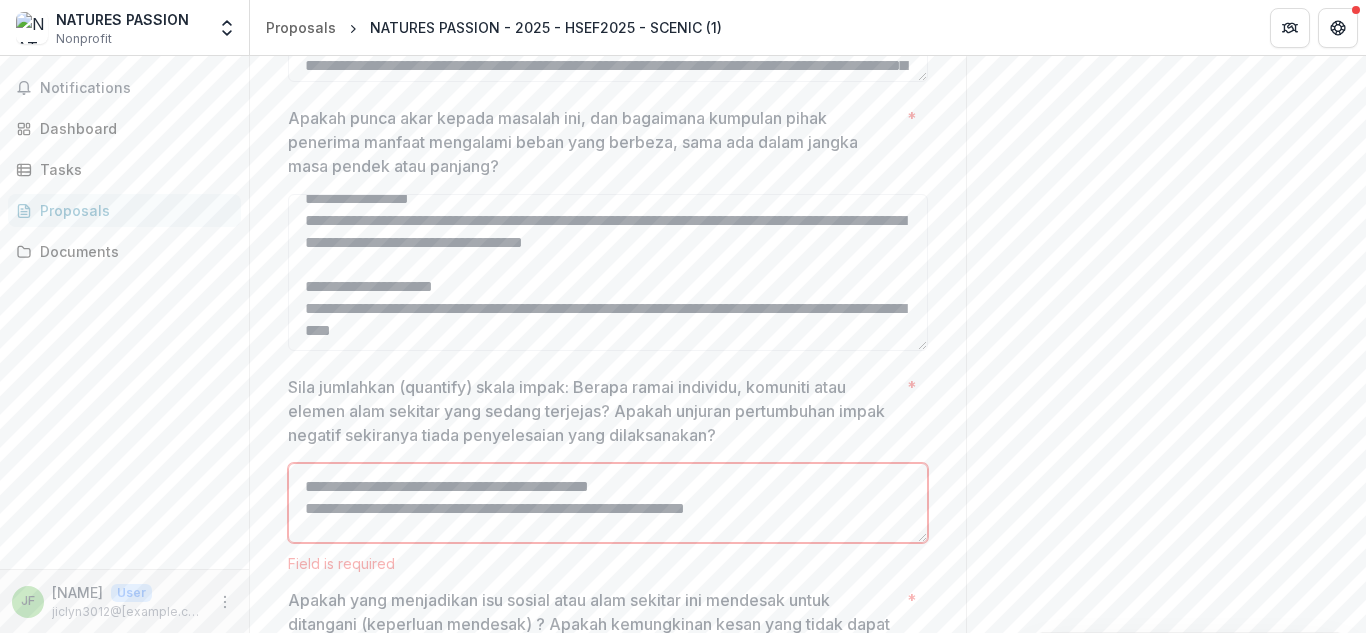 scroll, scrollTop: 106, scrollLeft: 0, axis: vertical 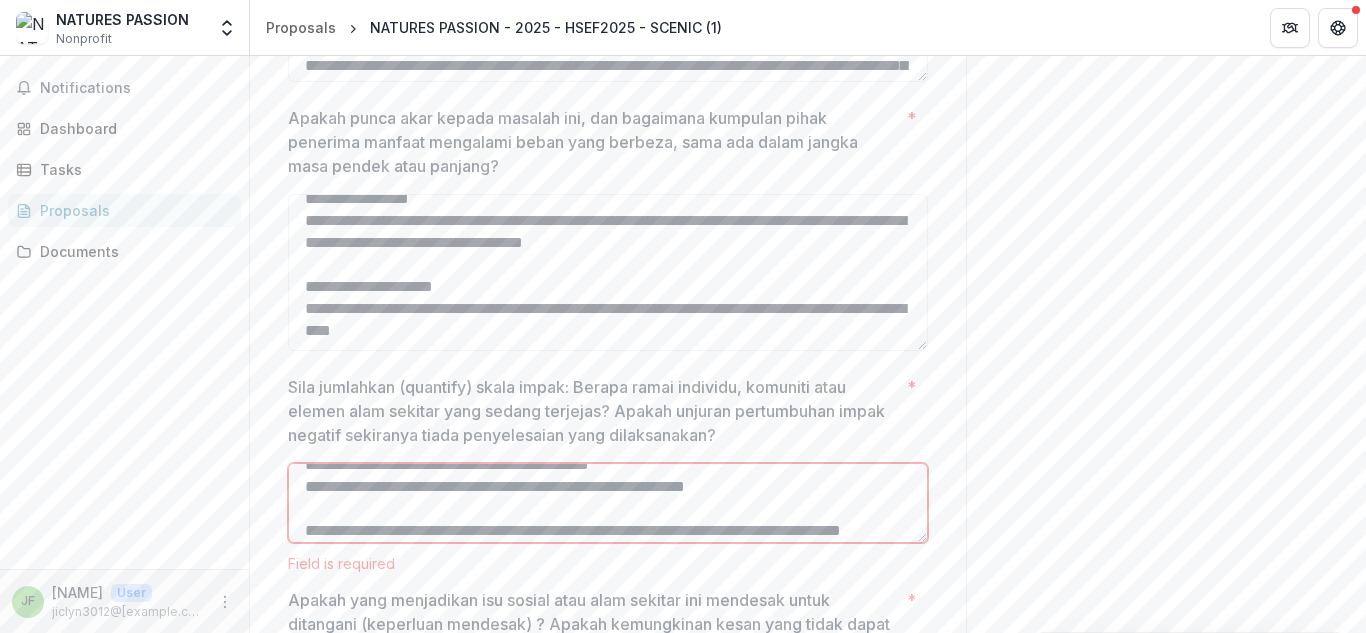 click on "Sila jumlahkan (quantify) skala impak: Berapa ramai individu, komuniti atau elemen alam sekitar yang sedang terjejas? Apakah unjuran pertumbuhan impak negatif sekiranya tiada penyelesaian yang dilaksanakan? *" at bounding box center [608, 503] 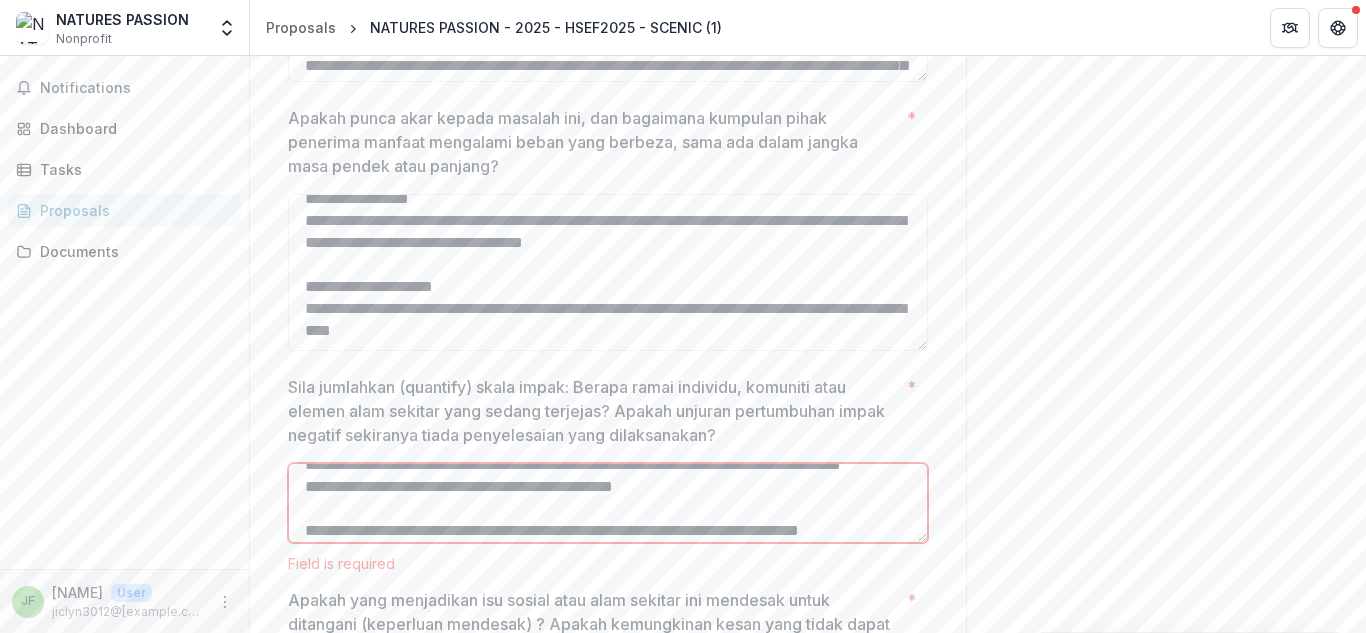scroll, scrollTop: 194, scrollLeft: 0, axis: vertical 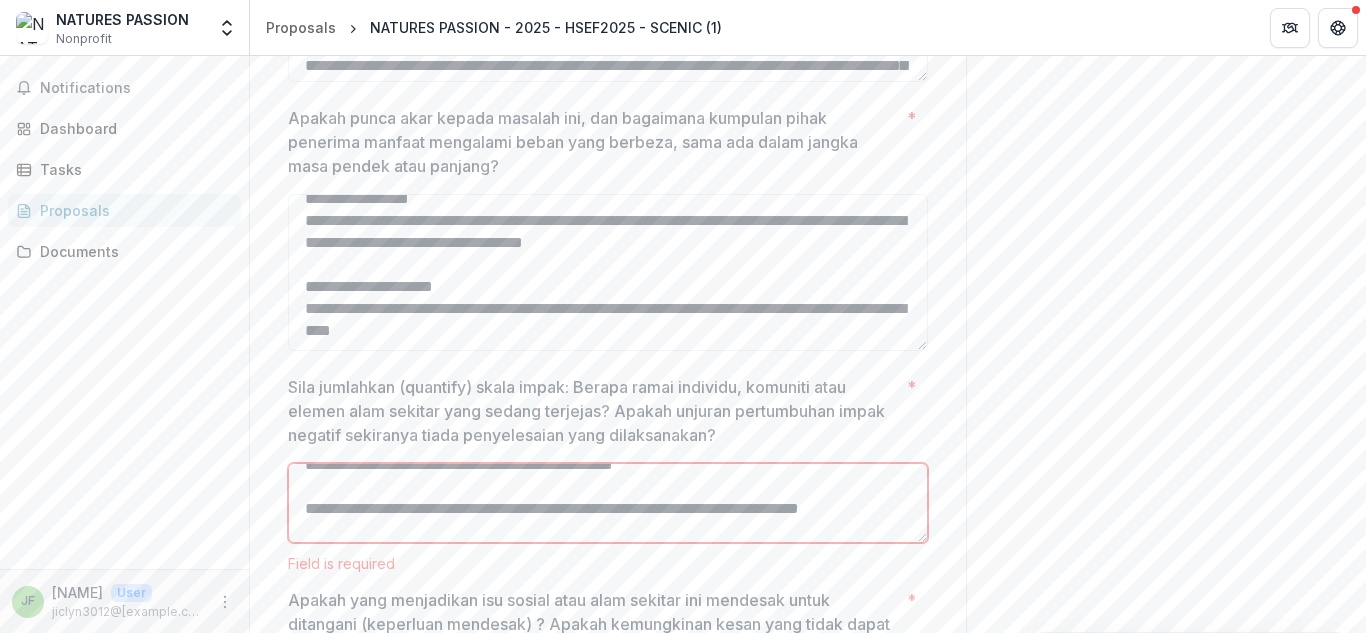 click on "Sila jumlahkan (quantify) skala impak: Berapa ramai individu, komuniti atau elemen alam sekitar yang sedang terjejas? Apakah unjuran pertumbuhan impak negatif sekiranya tiada penyelesaian yang dilaksanakan? *" at bounding box center [608, 503] 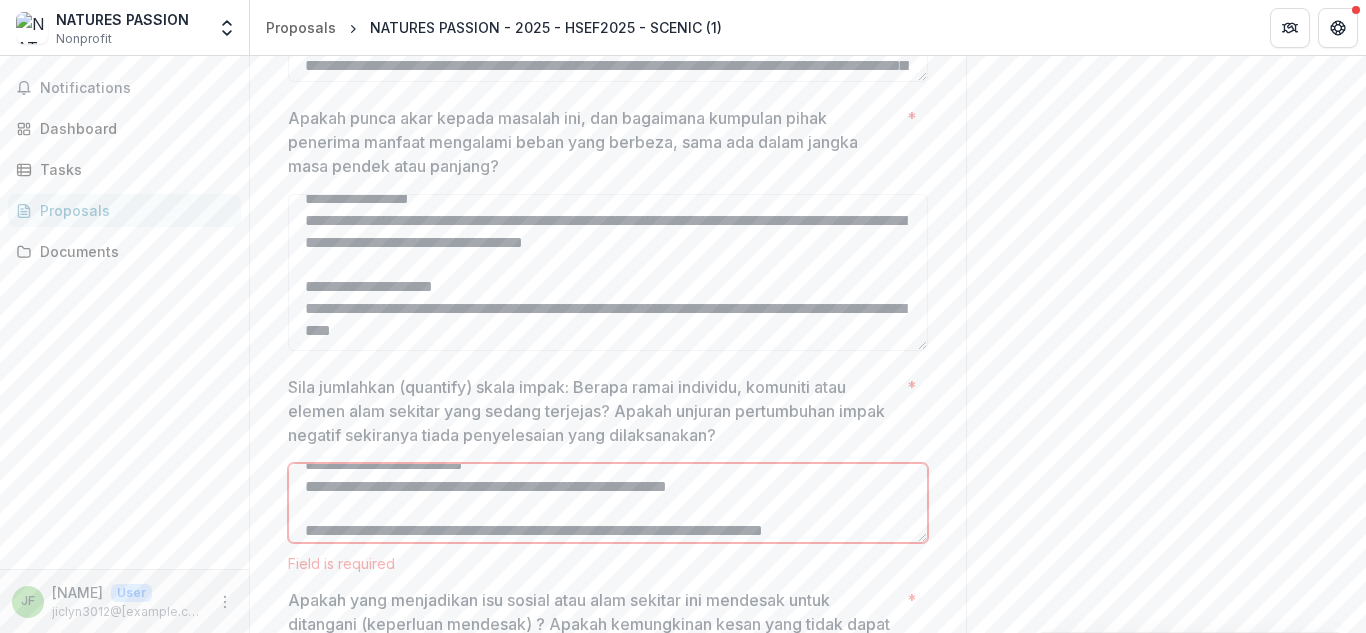 scroll, scrollTop: 458, scrollLeft: 0, axis: vertical 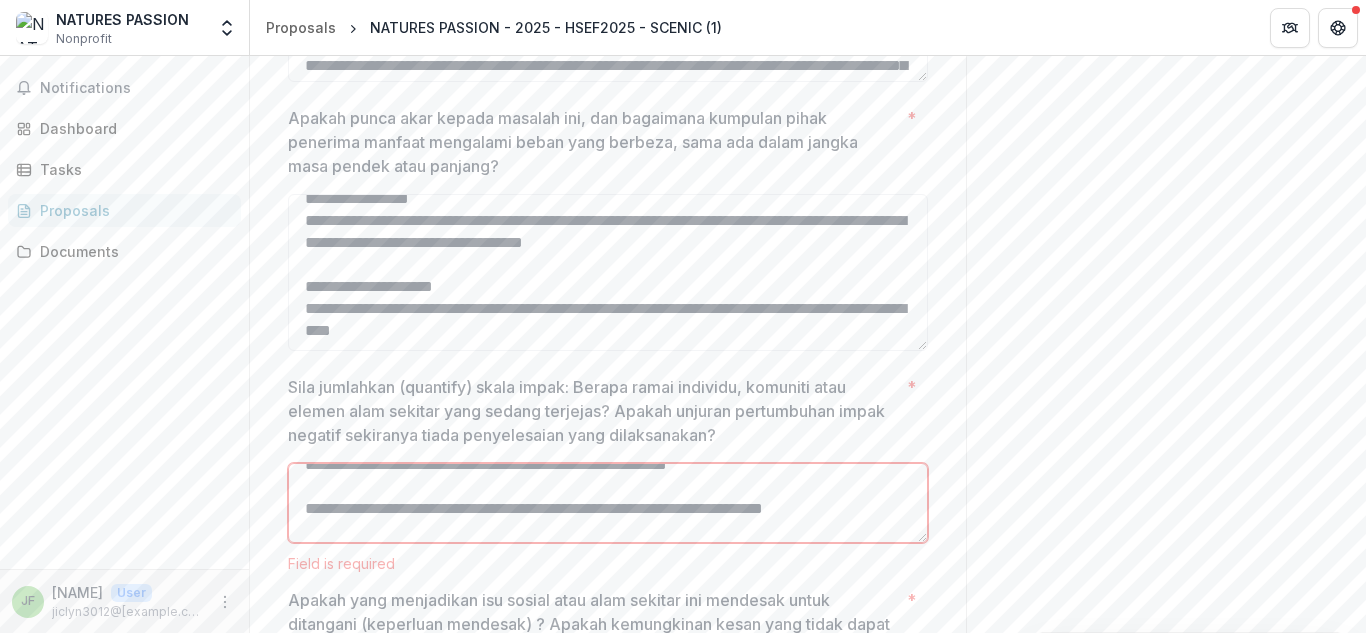 click on "Sila jumlahkan (quantify) skala impak: Berapa ramai individu, komuniti atau elemen alam sekitar yang sedang terjejas? Apakah unjuran pertumbuhan impak negatif sekiranya tiada penyelesaian yang dilaksanakan? *" at bounding box center [608, 503] 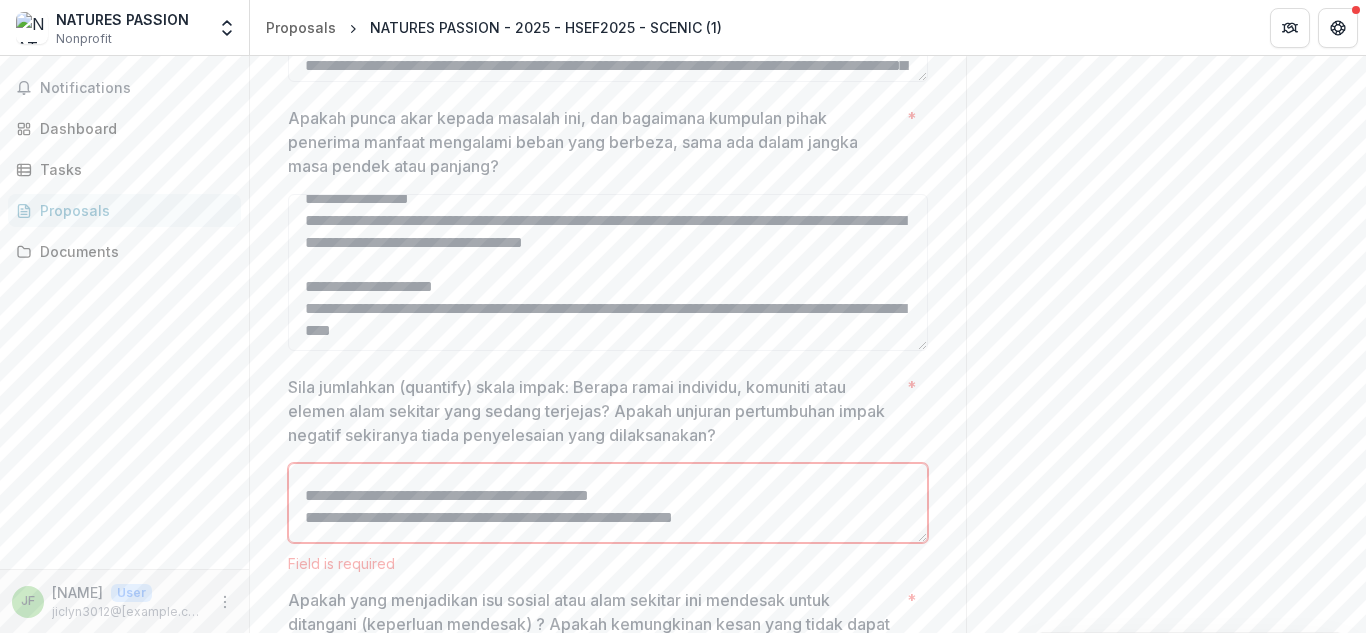 scroll, scrollTop: 9, scrollLeft: 0, axis: vertical 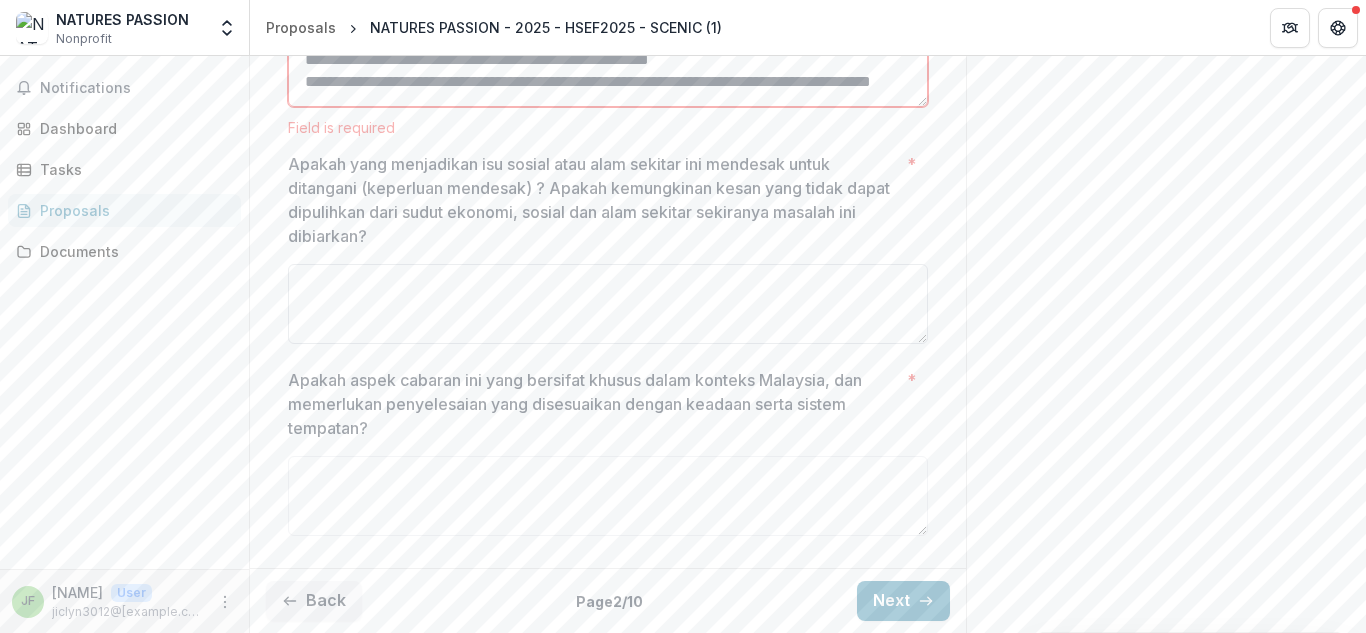 type on "**********" 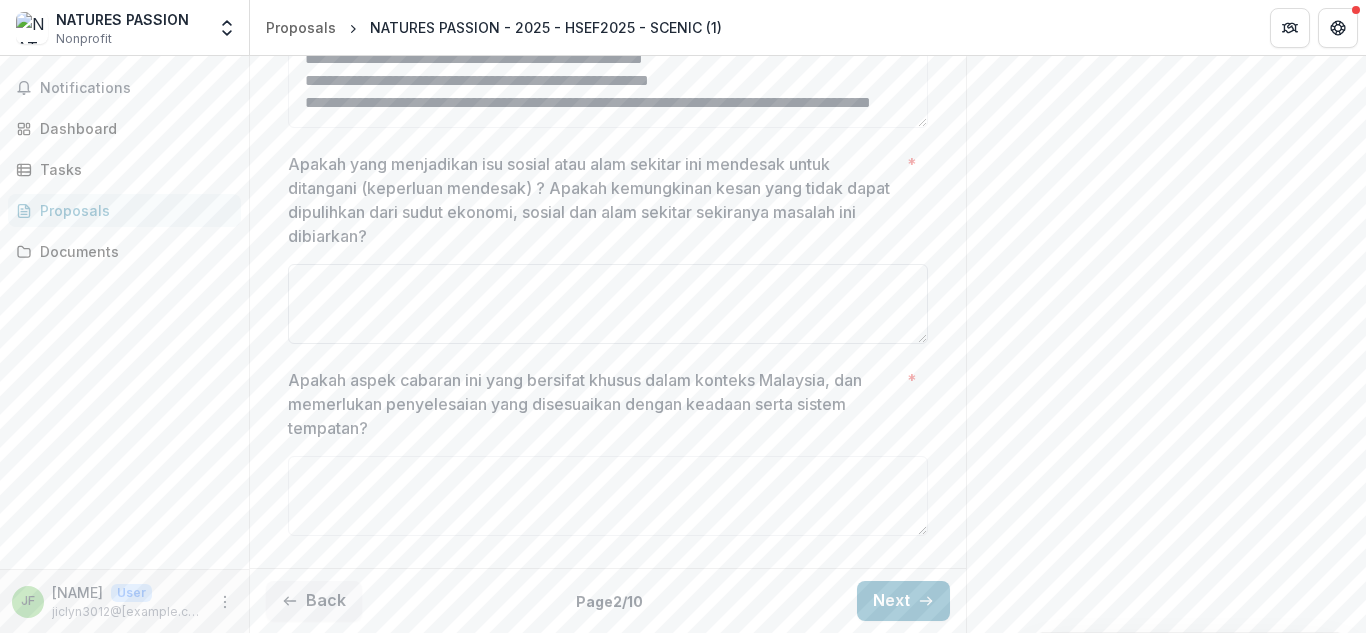 click on "Apakah yang menjadikan isu sosial atau alam sekitar ini mendesak untuk ditangani (keperluan mendesak) ? Apakah kemungkinan kesan yang tidak dapat dipulihkan dari sudut ekonomi, sosial dan alam sekitar sekiranya masalah ini dibiarkan? *" at bounding box center [608, 304] 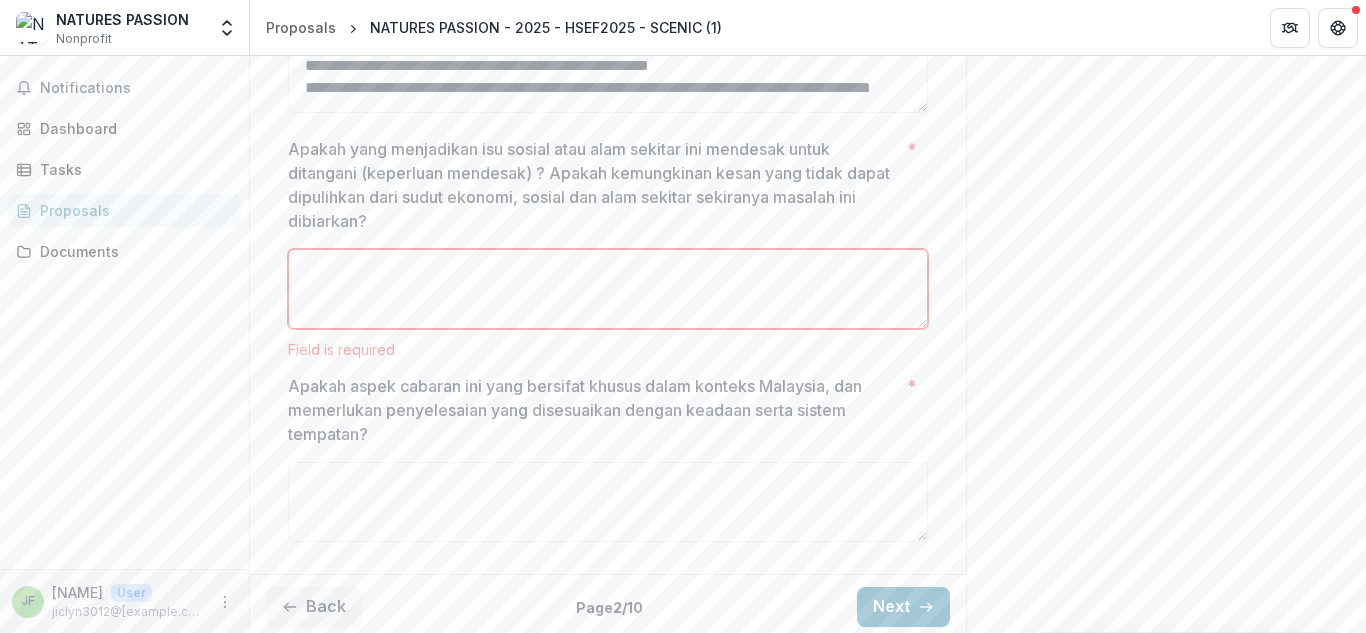click on "Apakah yang menjadikan isu sosial atau alam sekitar ini mendesak untuk ditangani (keperluan mendesak) ? Apakah kemungkinan kesan yang tidak dapat dipulihkan dari sudut ekonomi, sosial dan alam sekitar sekiranya masalah ini dibiarkan?" at bounding box center [593, 185] 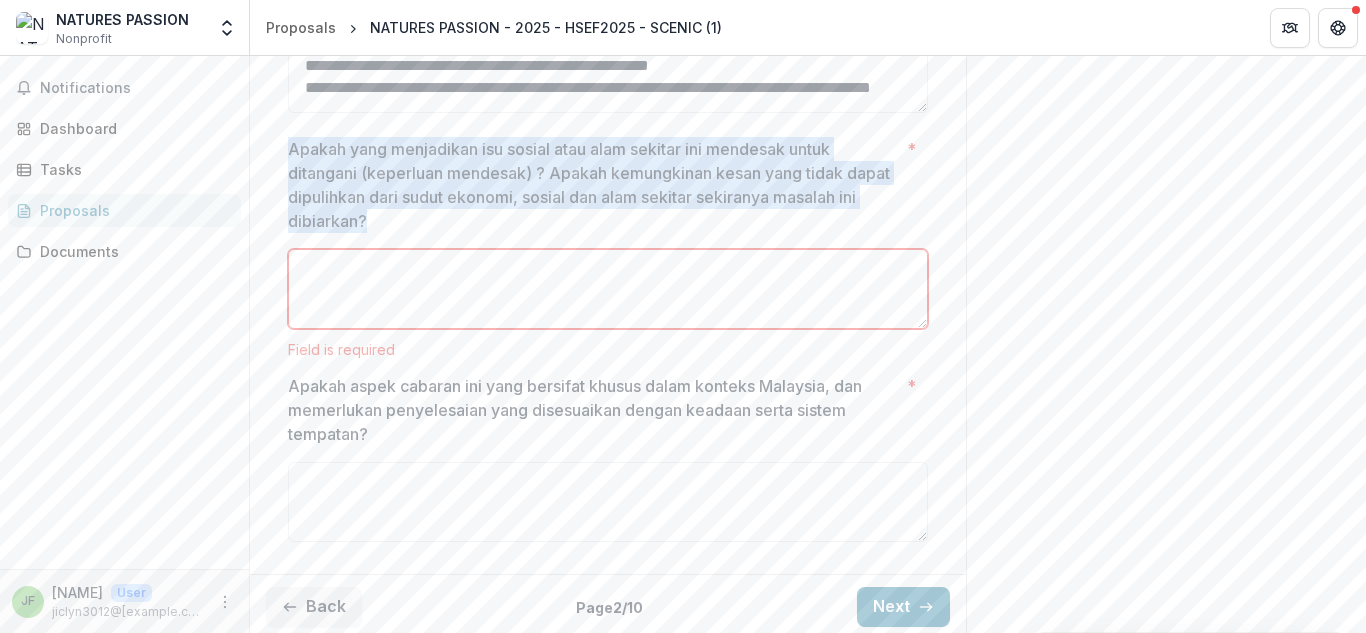 drag, startPoint x: 288, startPoint y: 165, endPoint x: 420, endPoint y: 246, distance: 154.87091 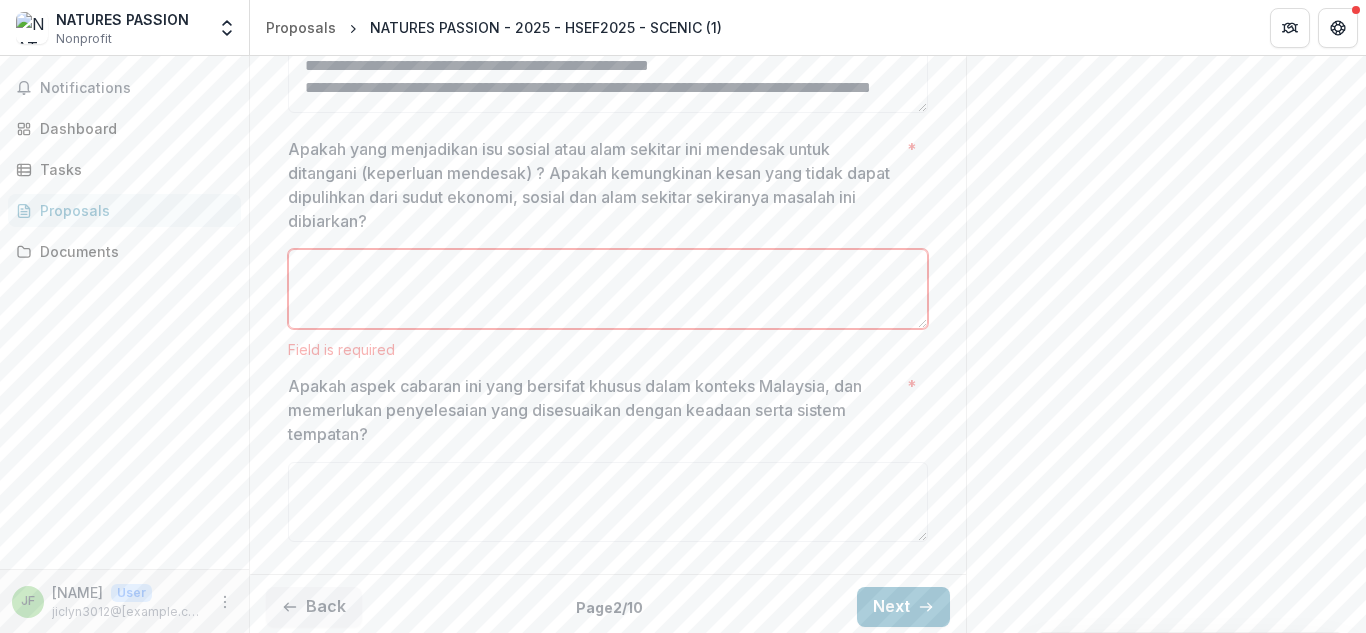 click on "Apakah yang menjadikan isu sosial atau alam sekitar ini mendesak untuk ditangani (keperluan mendesak) ? Apakah kemungkinan kesan yang tidak dapat dipulihkan dari sudut ekonomi, sosial dan alam sekitar sekiranya masalah ini dibiarkan? *" at bounding box center (608, 289) 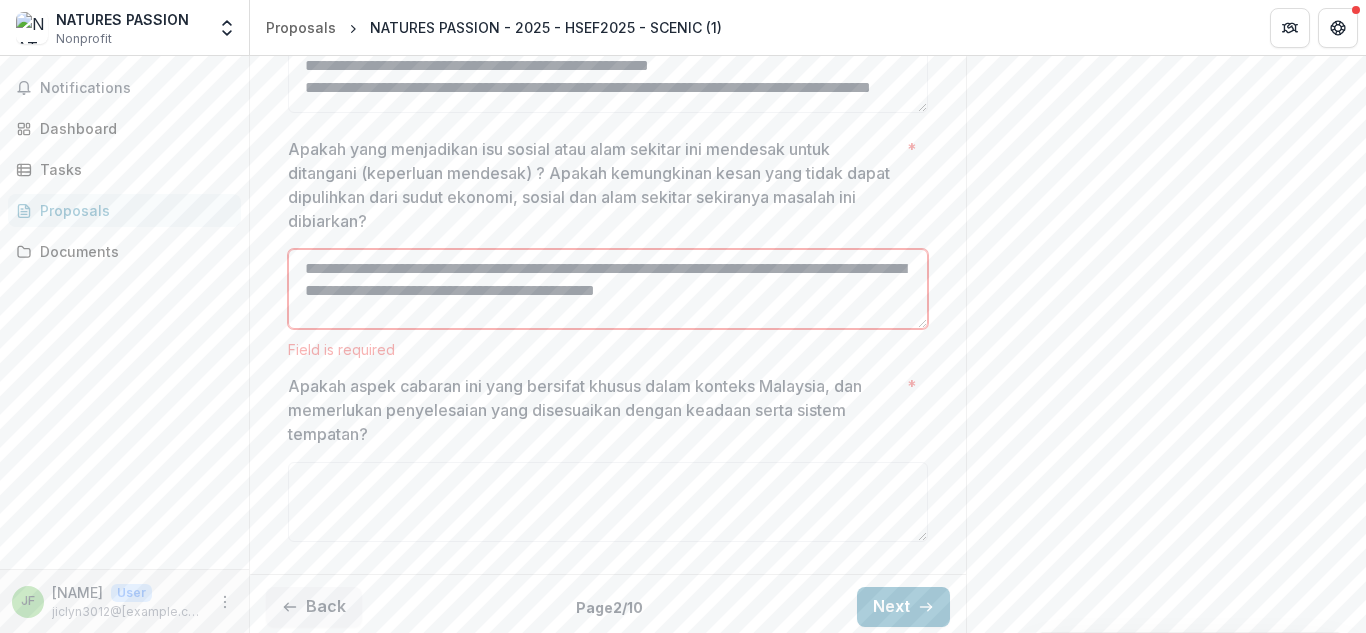 scroll, scrollTop: 1228, scrollLeft: 0, axis: vertical 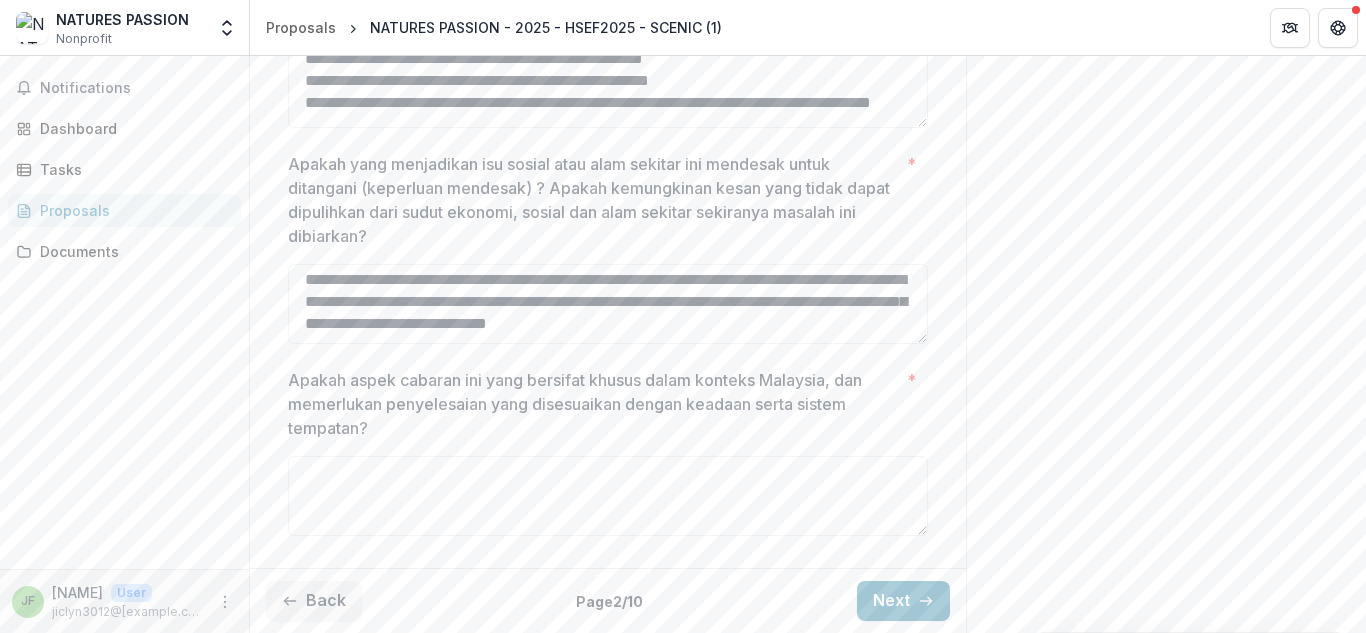 drag, startPoint x: 289, startPoint y: 86, endPoint x: 409, endPoint y: 211, distance: 173.27724 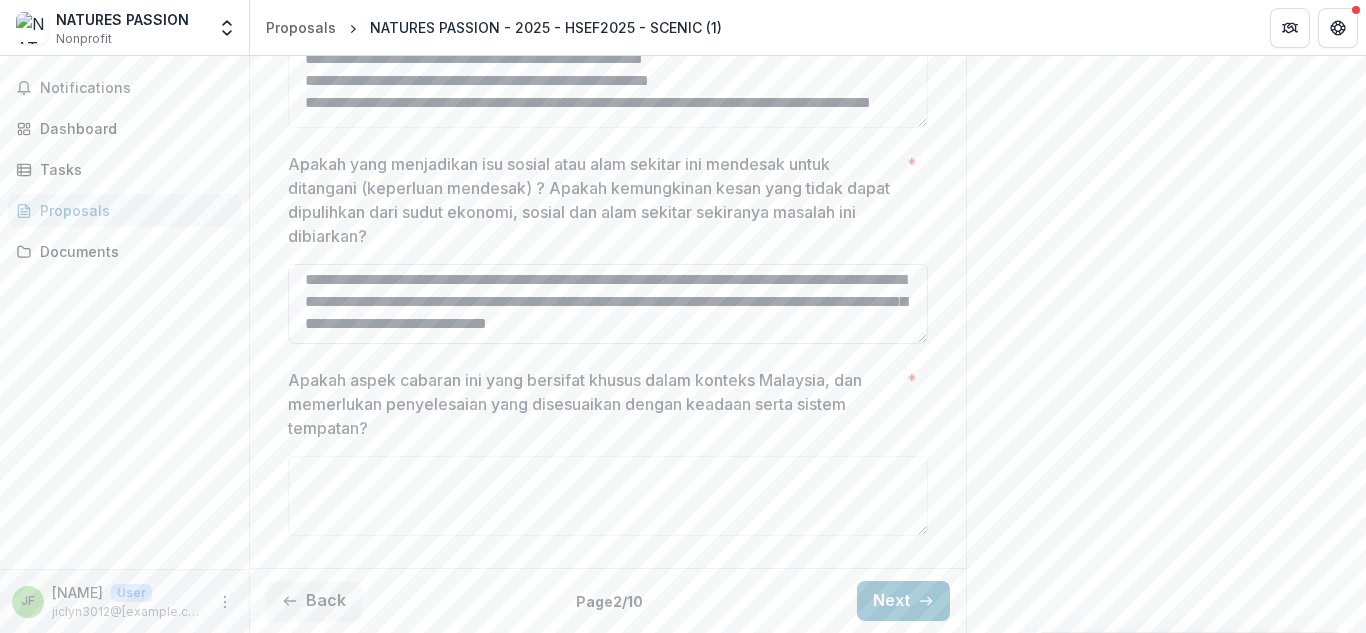 click on "Apakah yang menjadikan isu sosial atau alam sekitar ini mendesak untuk ditangani (keperluan mendesak) ? Apakah kemungkinan kesan yang tidak dapat dipulihkan dari sudut ekonomi, sosial dan alam sekitar sekiranya masalah ini dibiarkan? *" at bounding box center (608, 304) 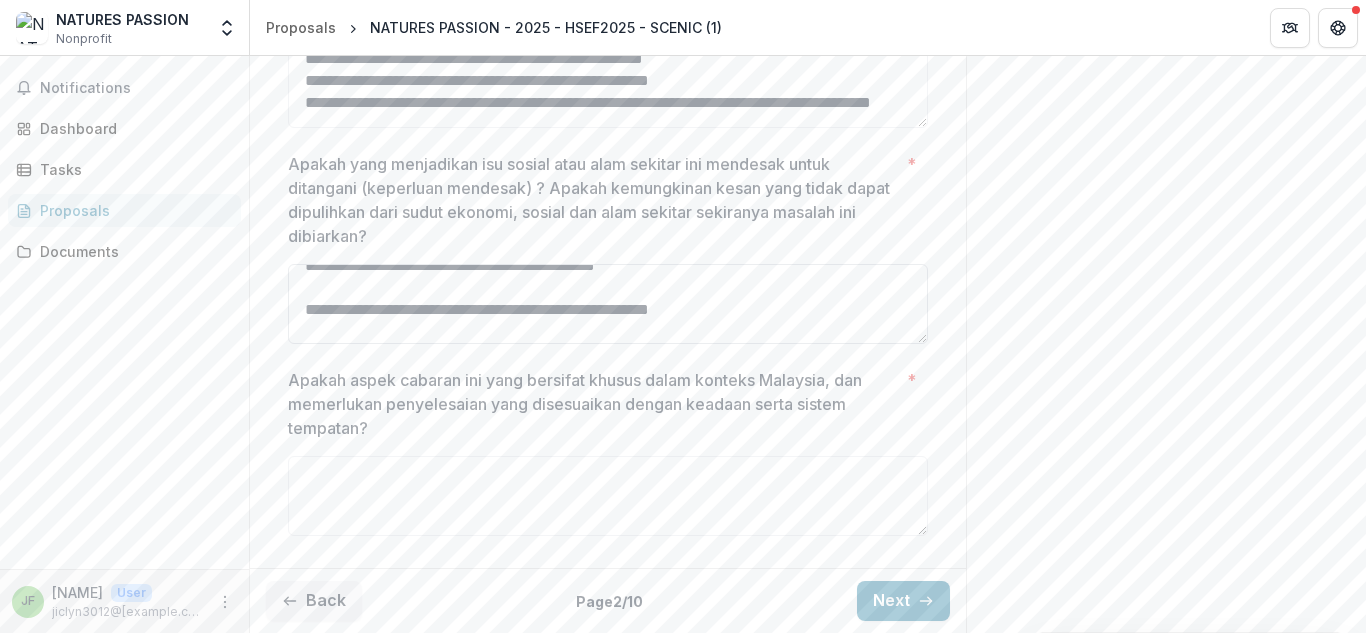 scroll, scrollTop: 62, scrollLeft: 0, axis: vertical 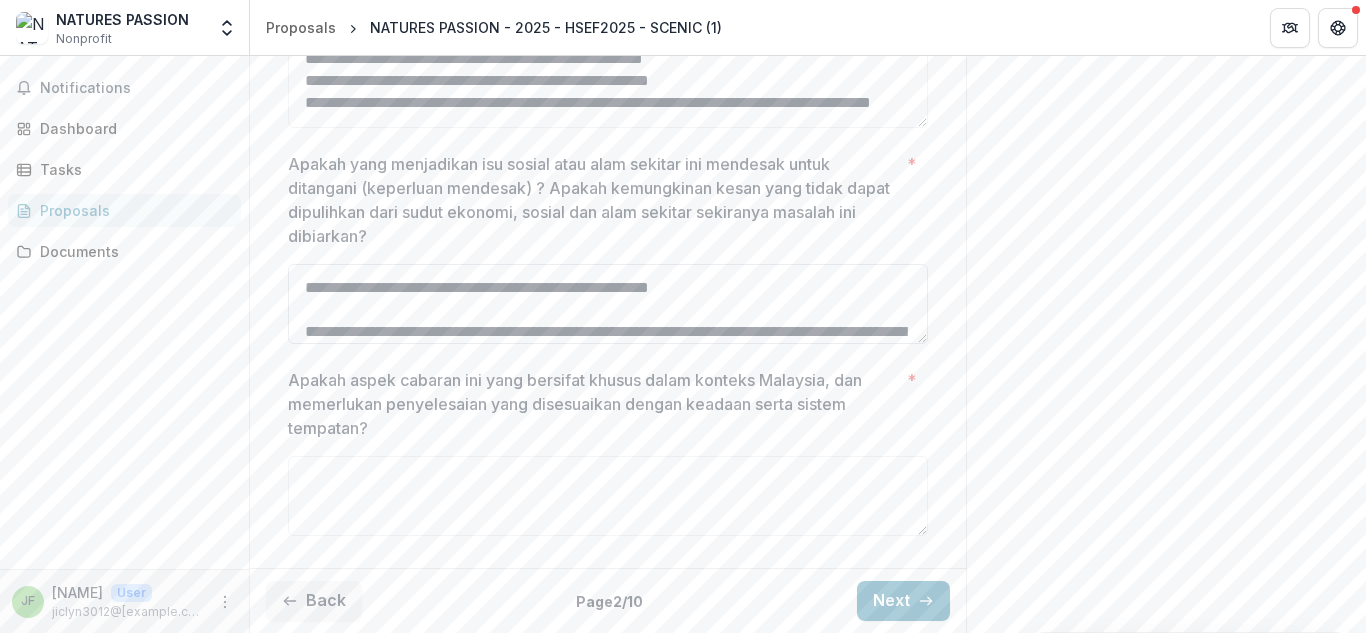 click on "Apakah yang menjadikan isu sosial atau alam sekitar ini mendesak untuk ditangani (keperluan mendesak) ? Apakah kemungkinan kesan yang tidak dapat dipulihkan dari sudut ekonomi, sosial dan alam sekitar sekiranya masalah ini dibiarkan? *" at bounding box center [608, 304] 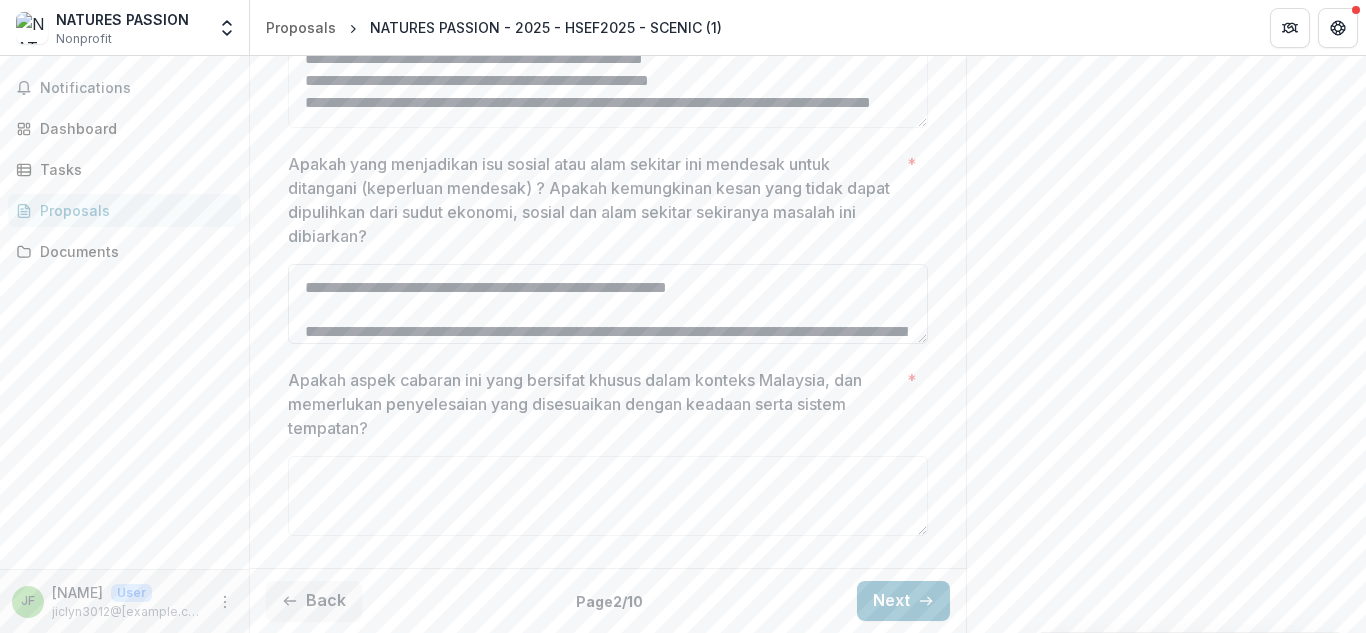 click on "Apakah yang menjadikan isu sosial atau alam sekitar ini mendesak untuk ditangani (keperluan mendesak) ? Apakah kemungkinan kesan yang tidak dapat dipulihkan dari sudut ekonomi, sosial dan alam sekitar sekiranya masalah ini dibiarkan? *" at bounding box center (608, 304) 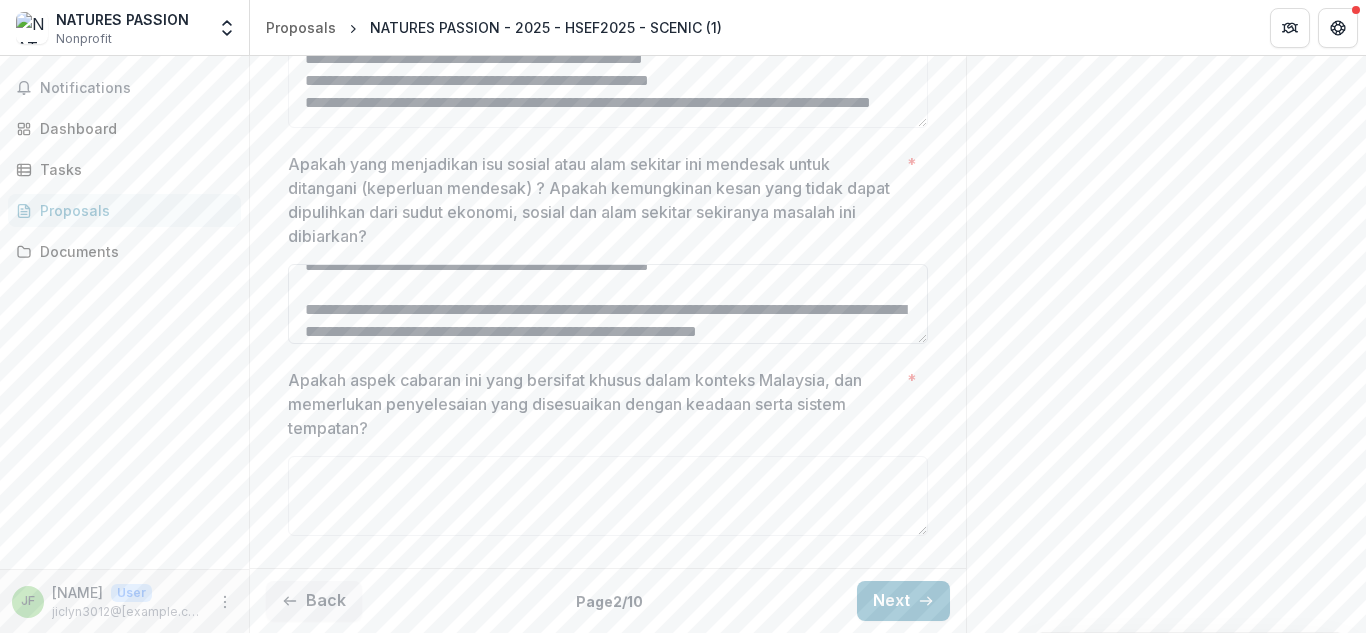 scroll, scrollTop: 282, scrollLeft: 0, axis: vertical 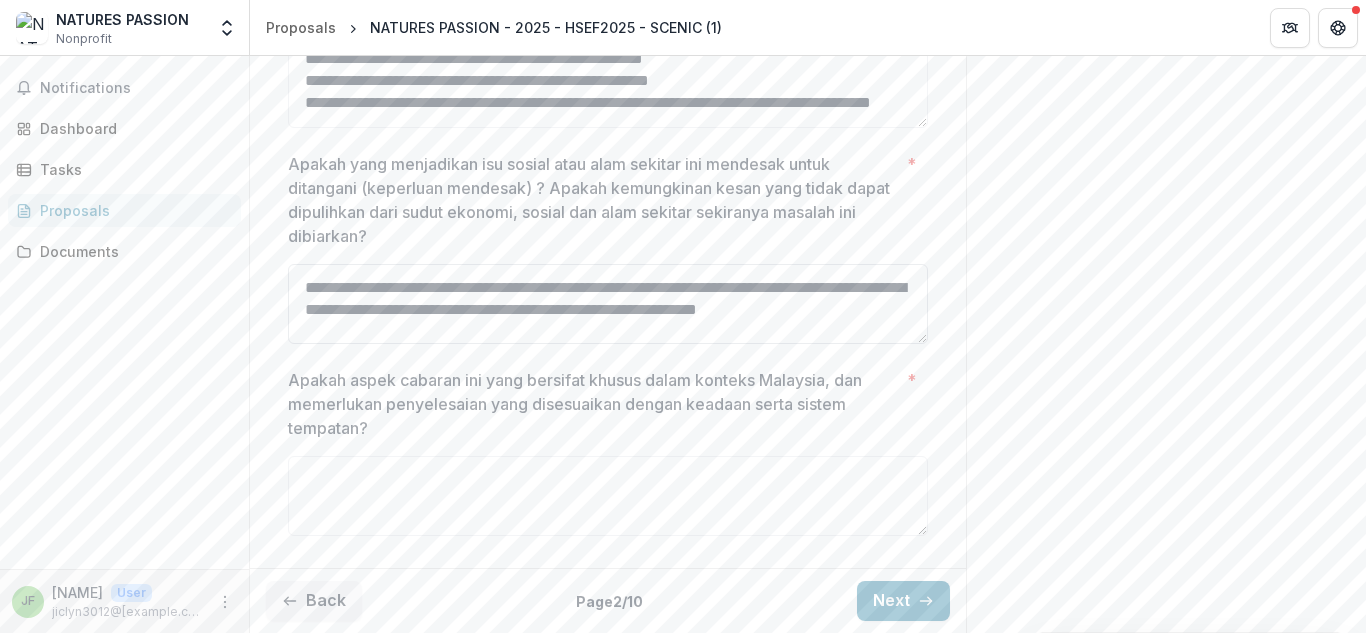 click on "Apakah yang menjadikan isu sosial atau alam sekitar ini mendesak untuk ditangani (keperluan mendesak) ? Apakah kemungkinan kesan yang tidak dapat dipulihkan dari sudut ekonomi, sosial dan alam sekitar sekiranya masalah ini dibiarkan? *" at bounding box center [608, 304] 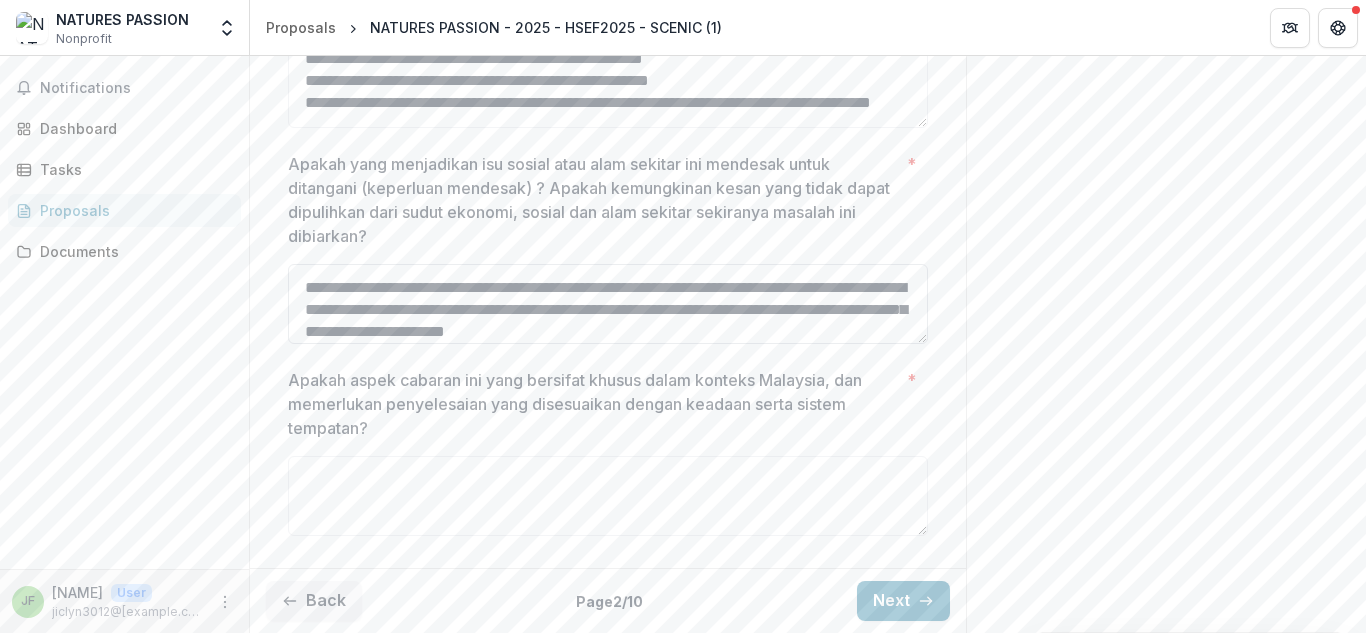 scroll, scrollTop: 458, scrollLeft: 0, axis: vertical 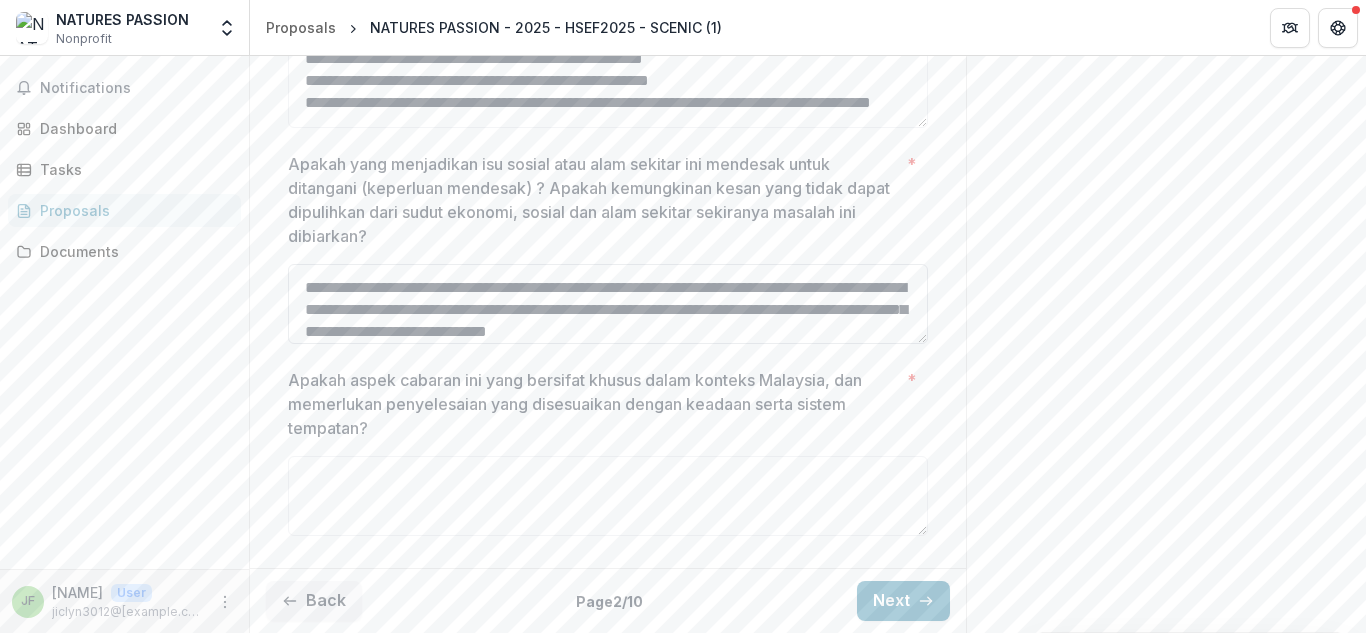 click on "Apakah yang menjadikan isu sosial atau alam sekitar ini mendesak untuk ditangani (keperluan mendesak) ? Apakah kemungkinan kesan yang tidak dapat dipulihkan dari sudut ekonomi, sosial dan alam sekitar sekiranya masalah ini dibiarkan? *" at bounding box center (608, 304) 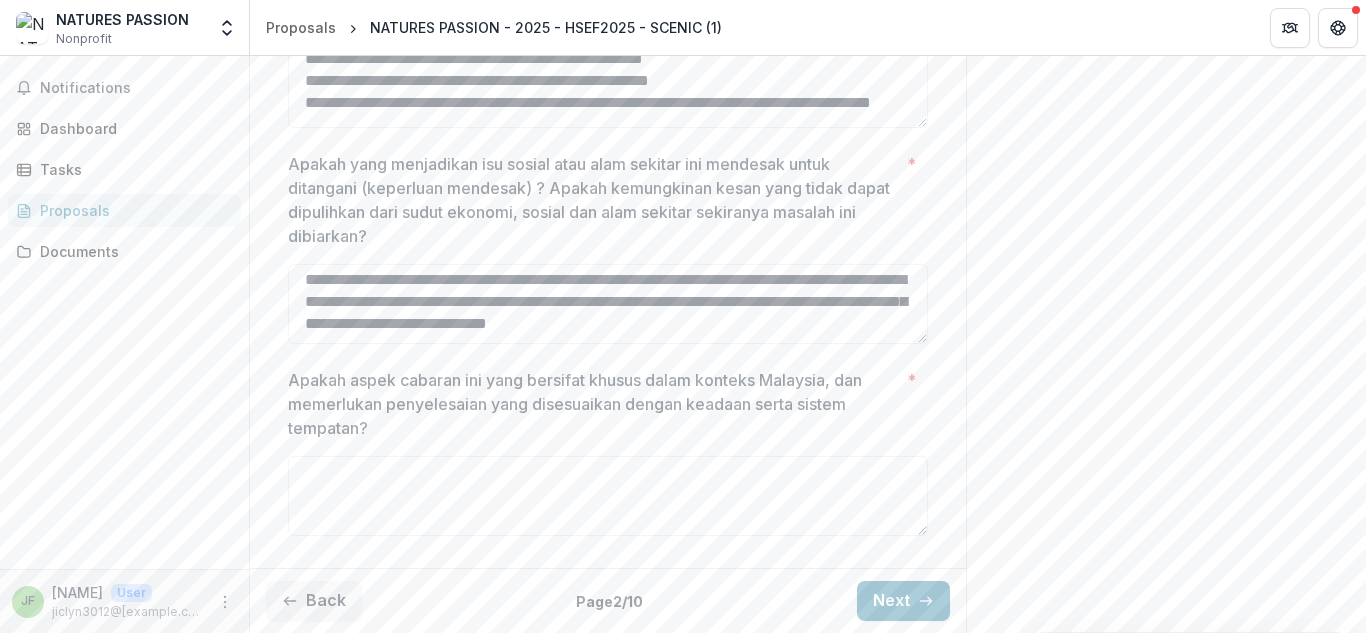 scroll, scrollTop: 1228, scrollLeft: 0, axis: vertical 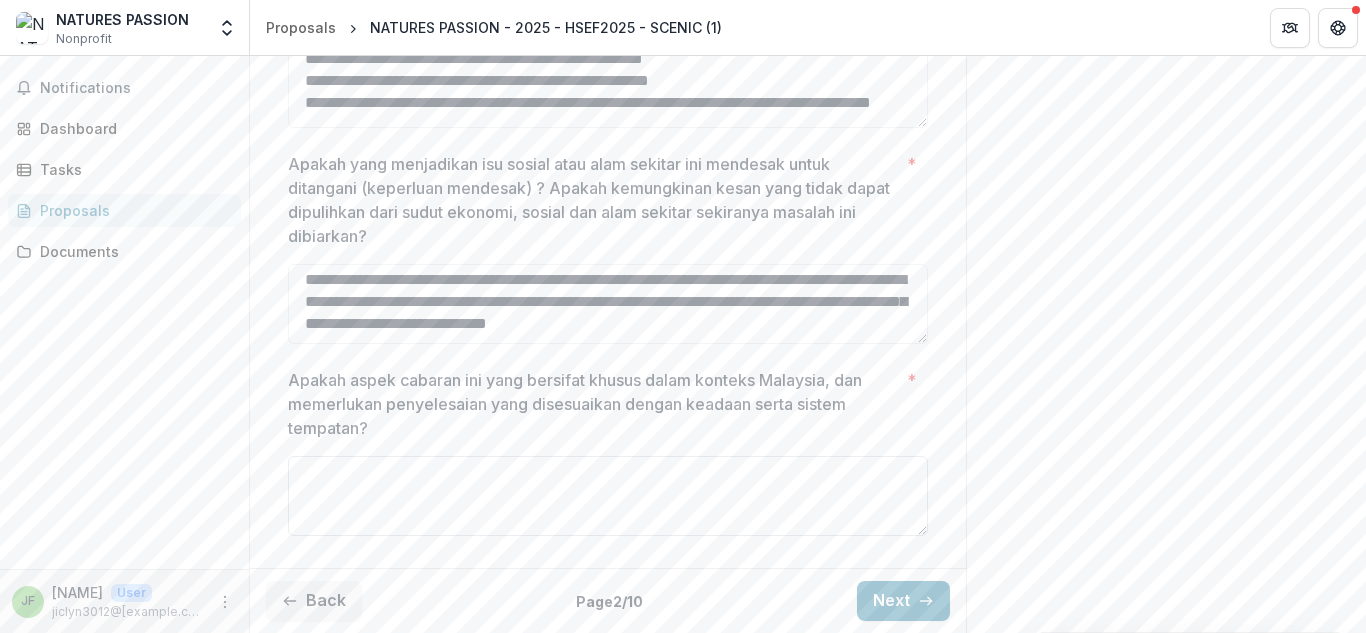type on "**********" 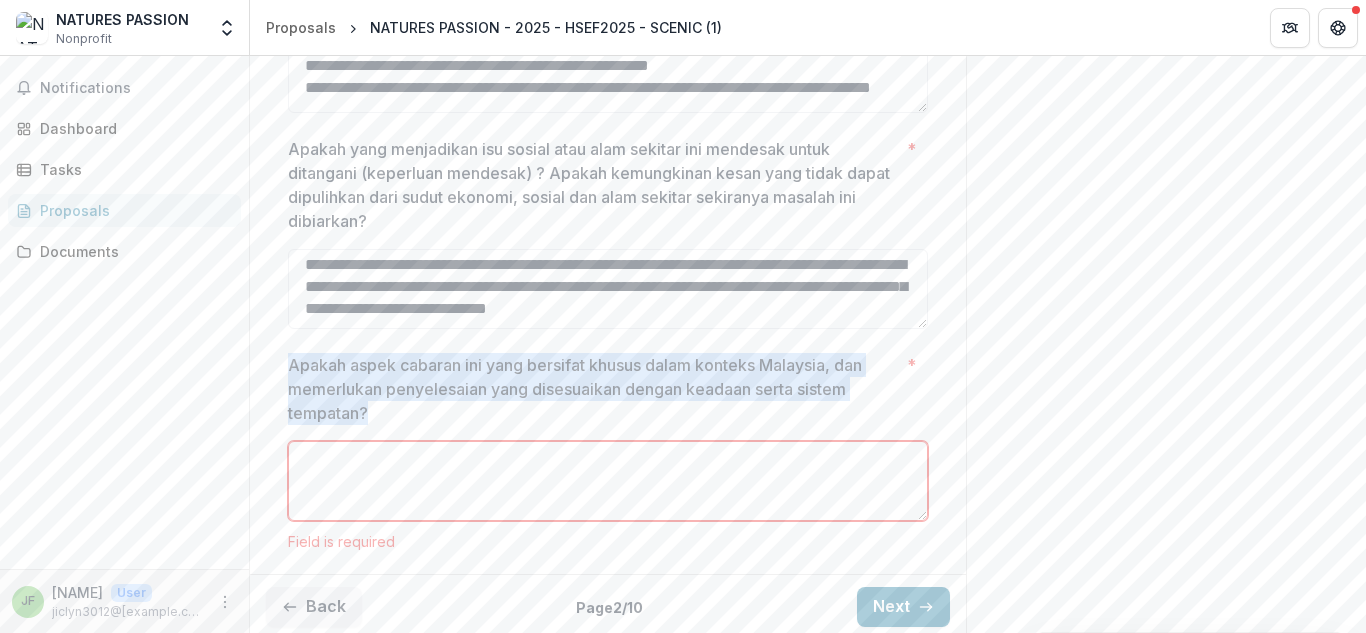 drag, startPoint x: 285, startPoint y: 381, endPoint x: 366, endPoint y: 435, distance: 97.349884 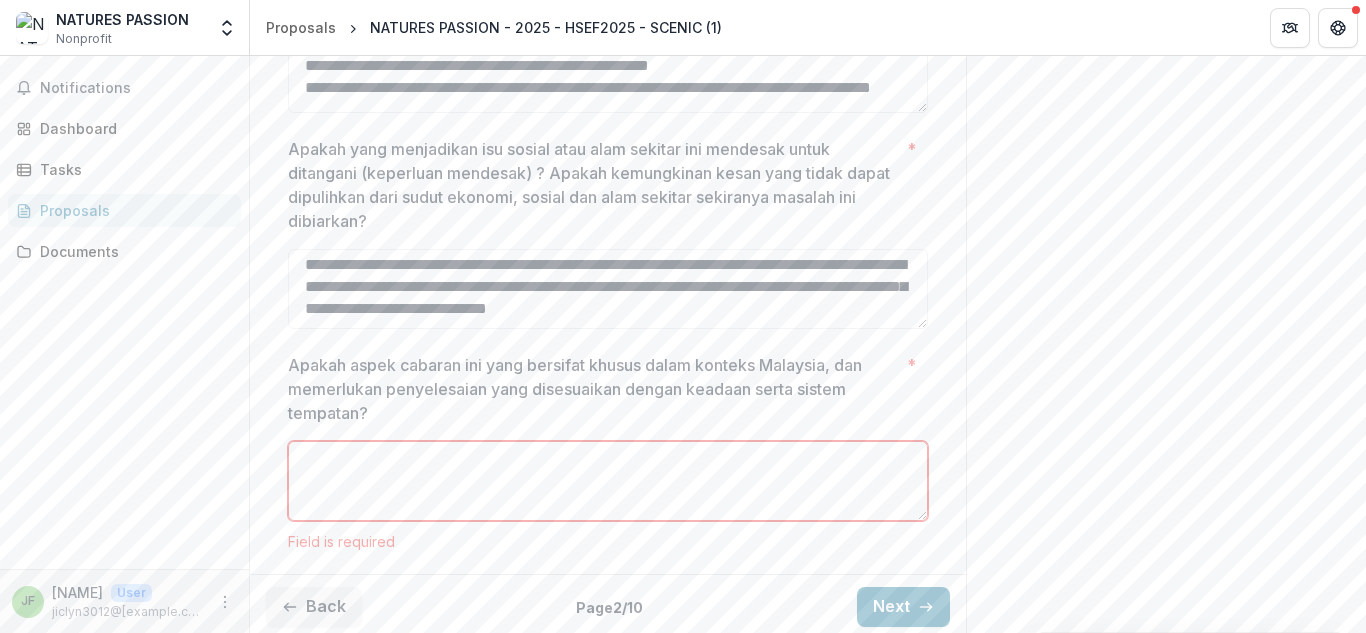 click on "Apakah aspek cabaran ini yang bersifat khusus dalam konteks Malaysia, dan memerlukan penyelesaian yang disesuaikan dengan keadaan serta sistem tempatan? *" at bounding box center [608, 481] 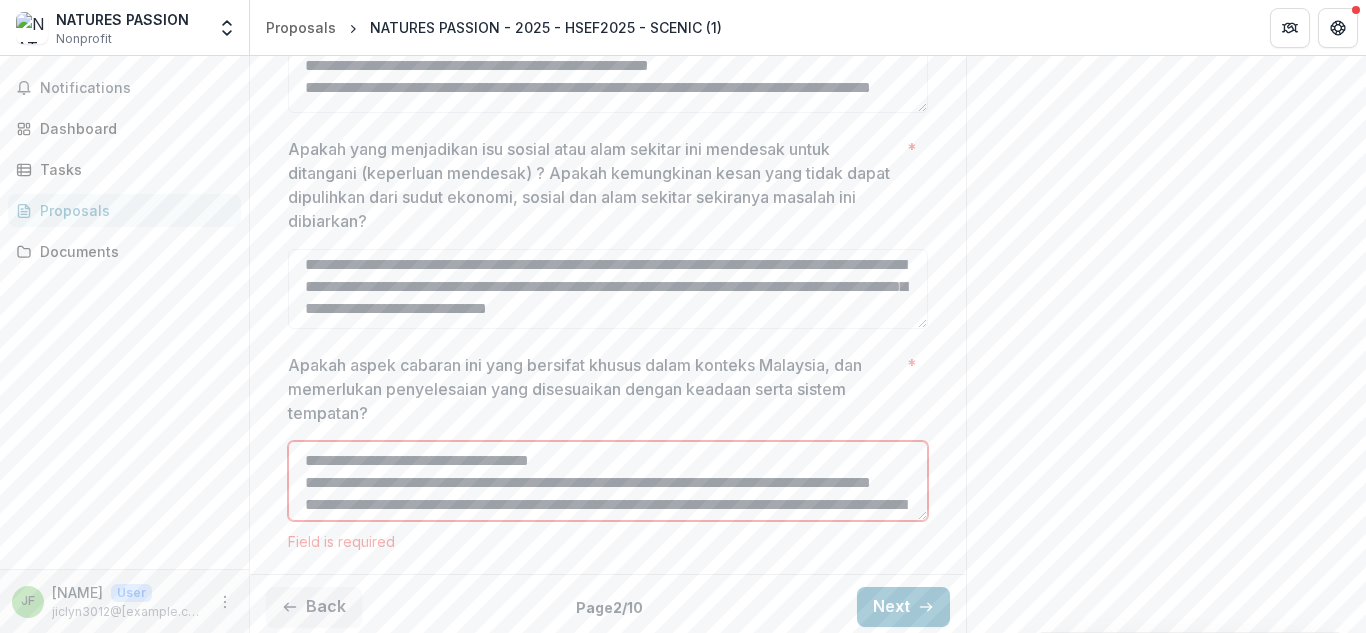 scroll, scrollTop: 1030, scrollLeft: 0, axis: vertical 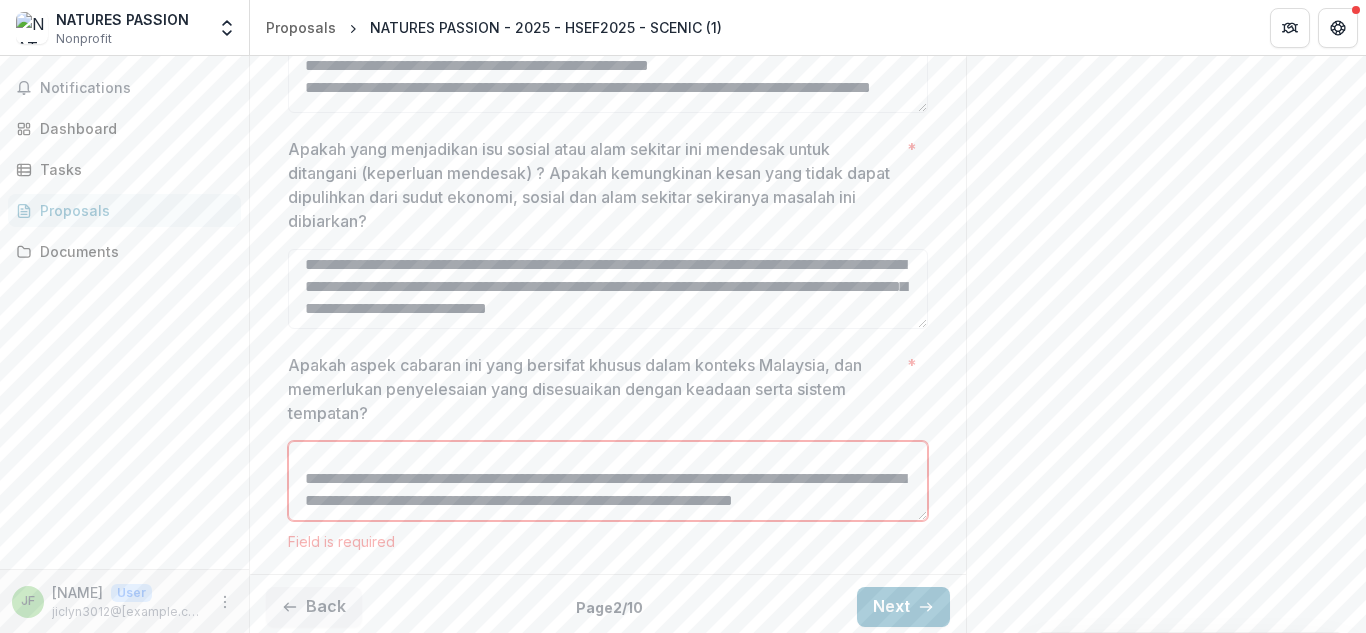 click on "Apakah aspek cabaran ini yang bersifat khusus dalam konteks Malaysia, dan memerlukan penyelesaian yang disesuaikan dengan keadaan serta sistem tempatan? *" at bounding box center (608, 481) 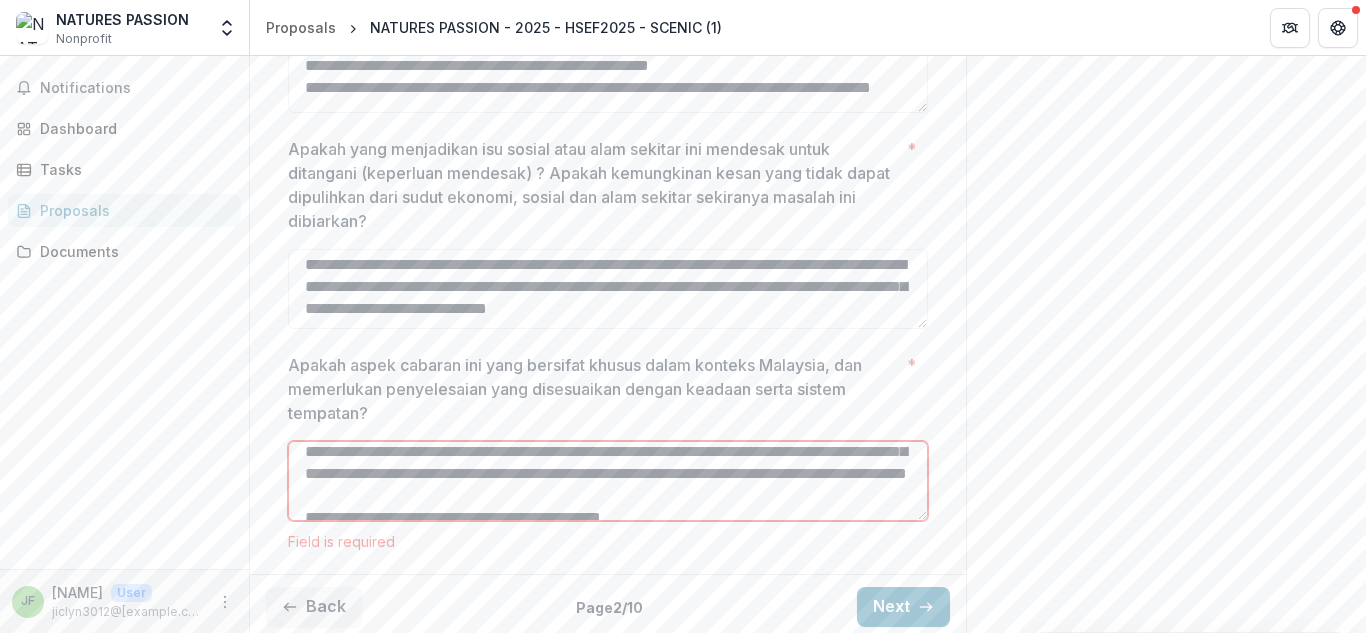 scroll, scrollTop: 9, scrollLeft: 0, axis: vertical 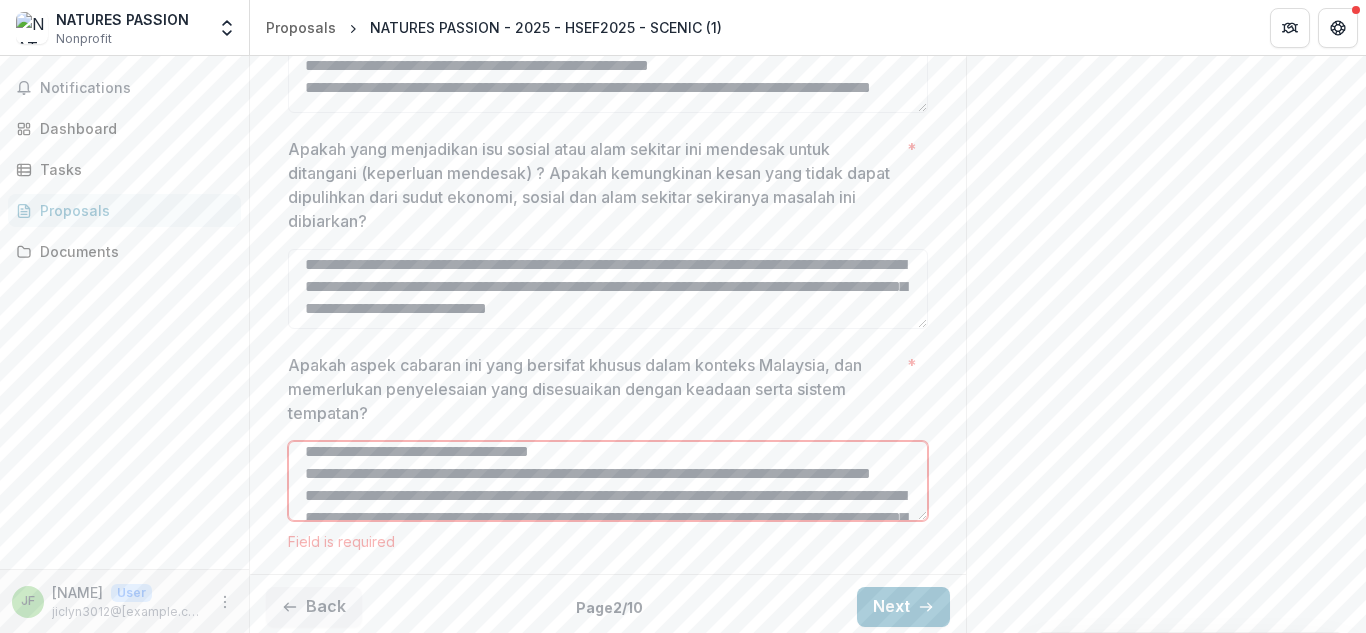 click on "Apakah aspek cabaran ini yang bersifat khusus dalam konteks Malaysia, dan memerlukan penyelesaian yang disesuaikan dengan keadaan serta sistem tempatan? *" at bounding box center [608, 481] 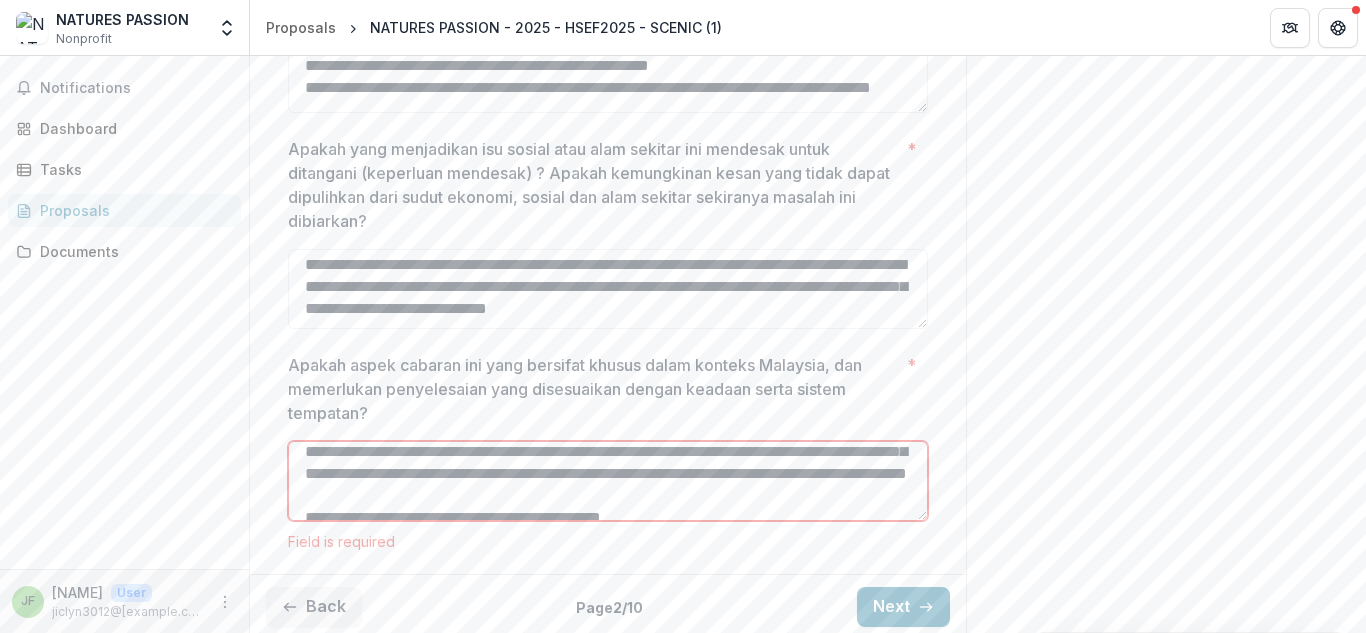 scroll, scrollTop: 53, scrollLeft: 0, axis: vertical 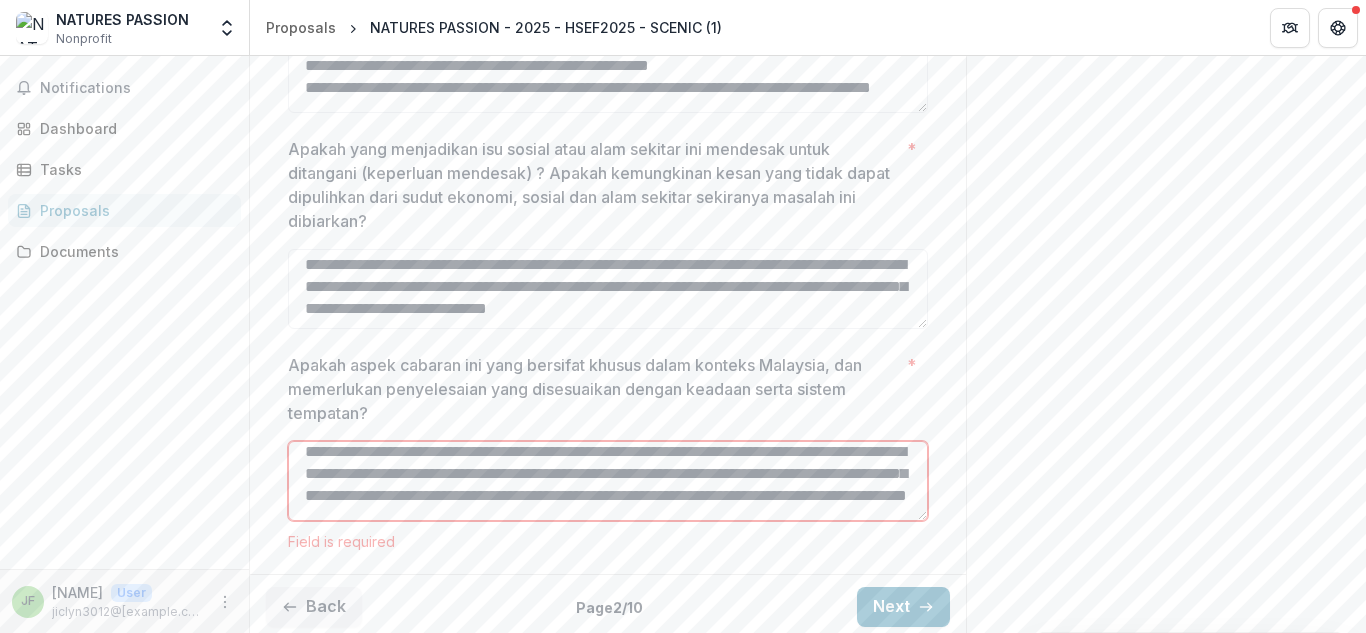 click on "Apakah aspek cabaran ini yang bersifat khusus dalam konteks Malaysia, dan memerlukan penyelesaian yang disesuaikan dengan keadaan serta sistem tempatan? *" at bounding box center [608, 481] 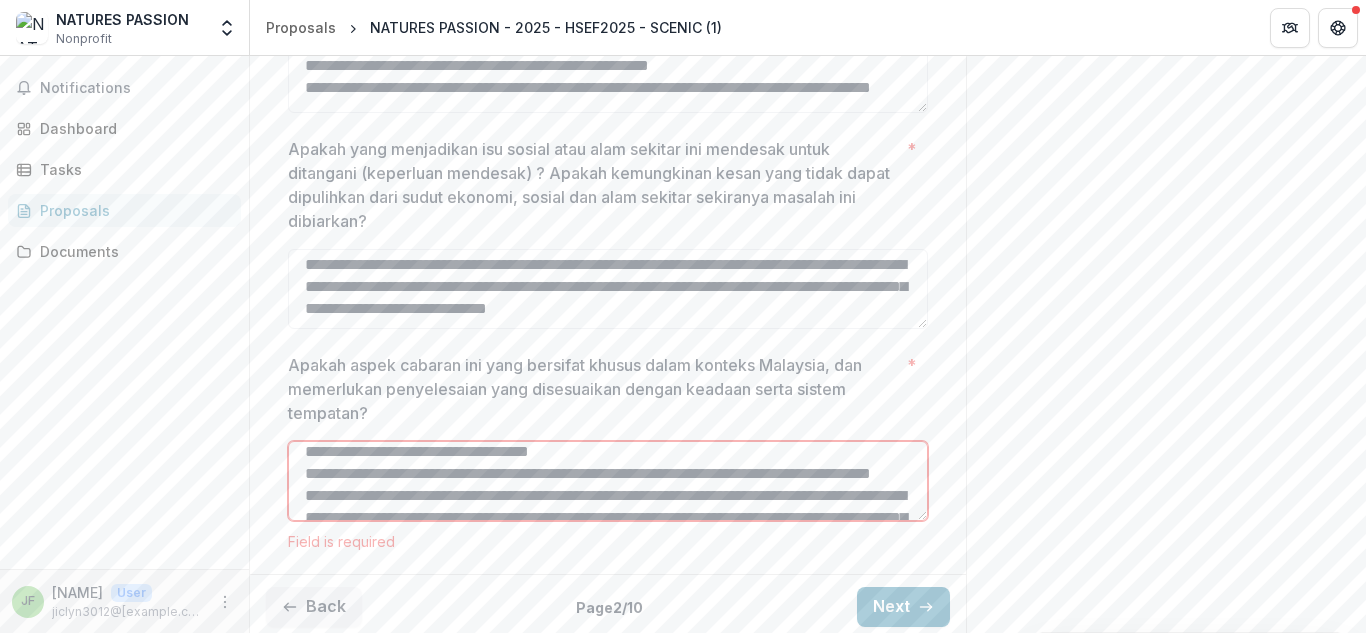 scroll, scrollTop: 18, scrollLeft: 0, axis: vertical 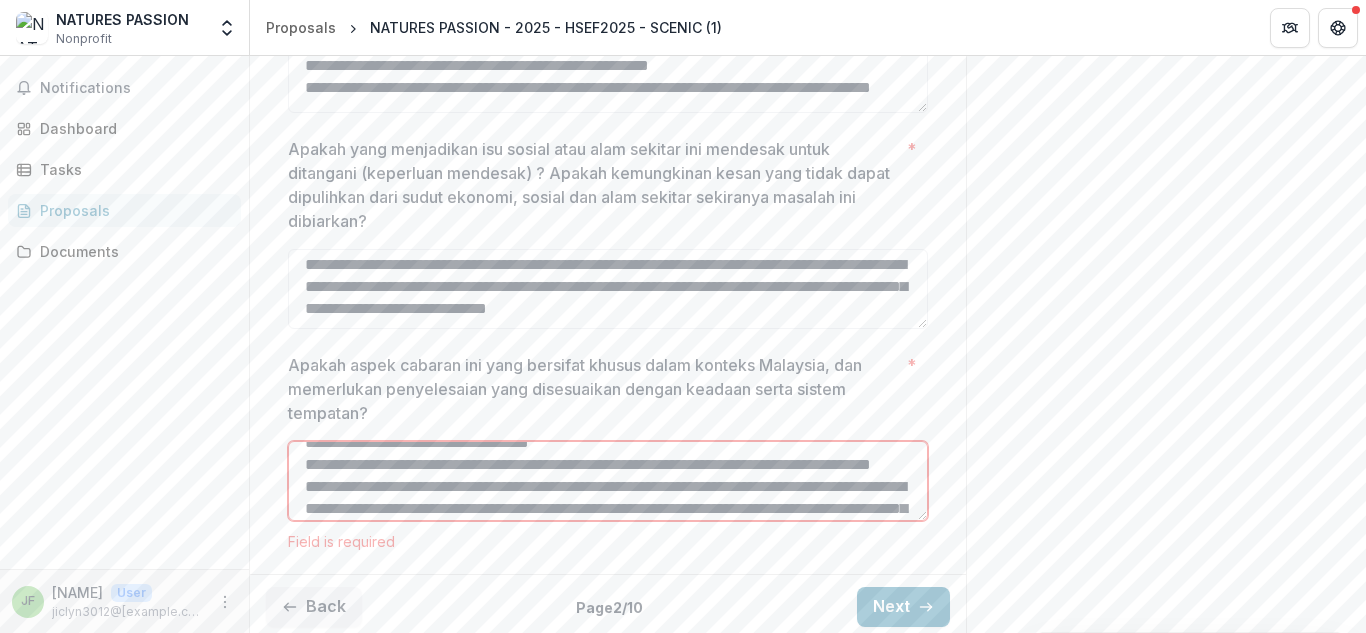 type on "**********" 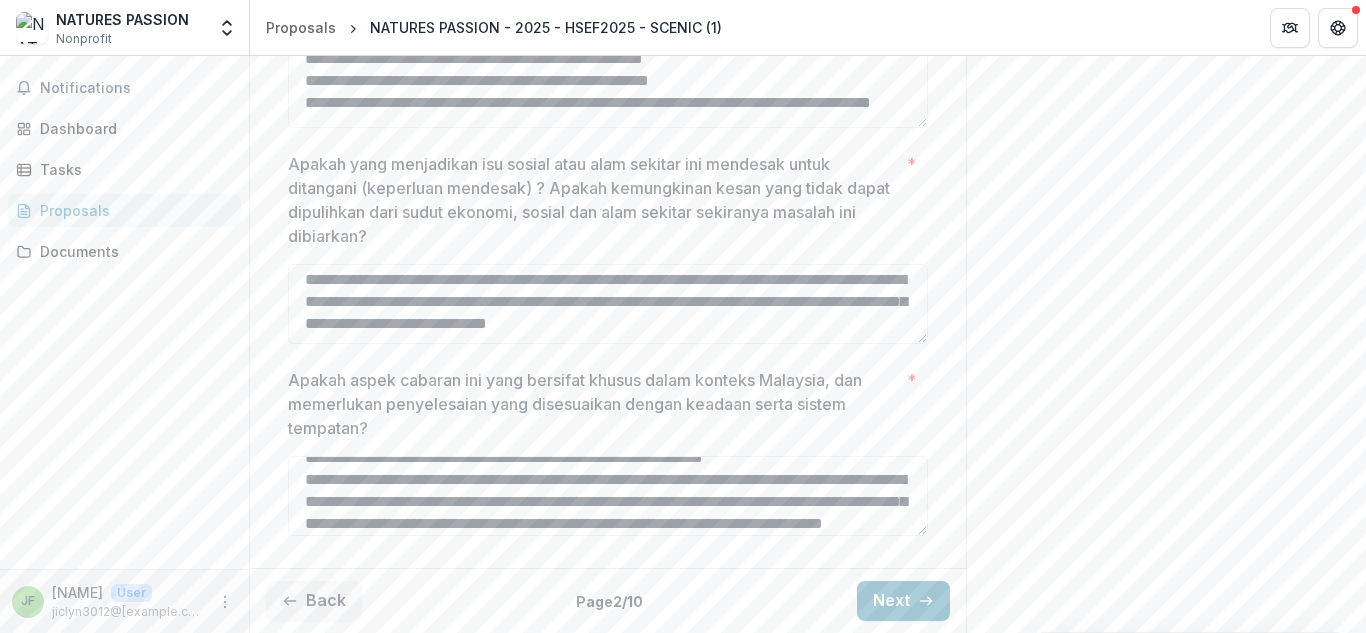scroll, scrollTop: 326, scrollLeft: 0, axis: vertical 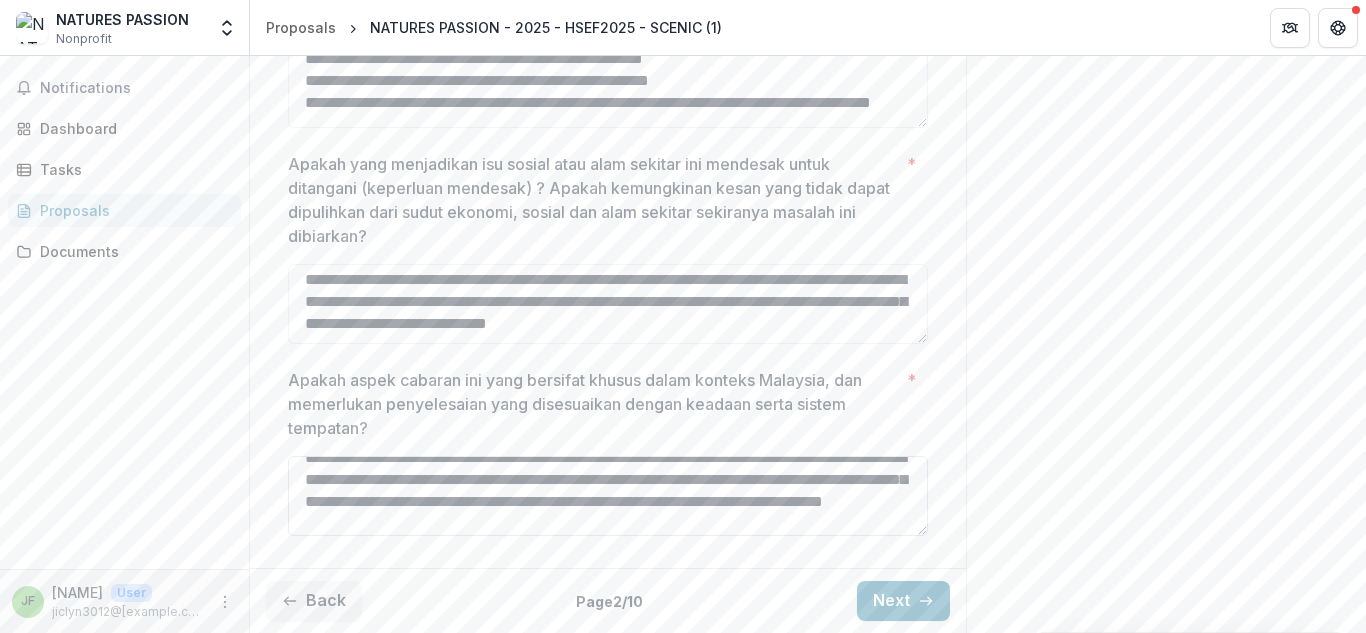 click on "Apakah aspek cabaran ini yang bersifat khusus dalam konteks Malaysia, dan memerlukan penyelesaian yang disesuaikan dengan keadaan serta sistem tempatan? *" at bounding box center [608, 496] 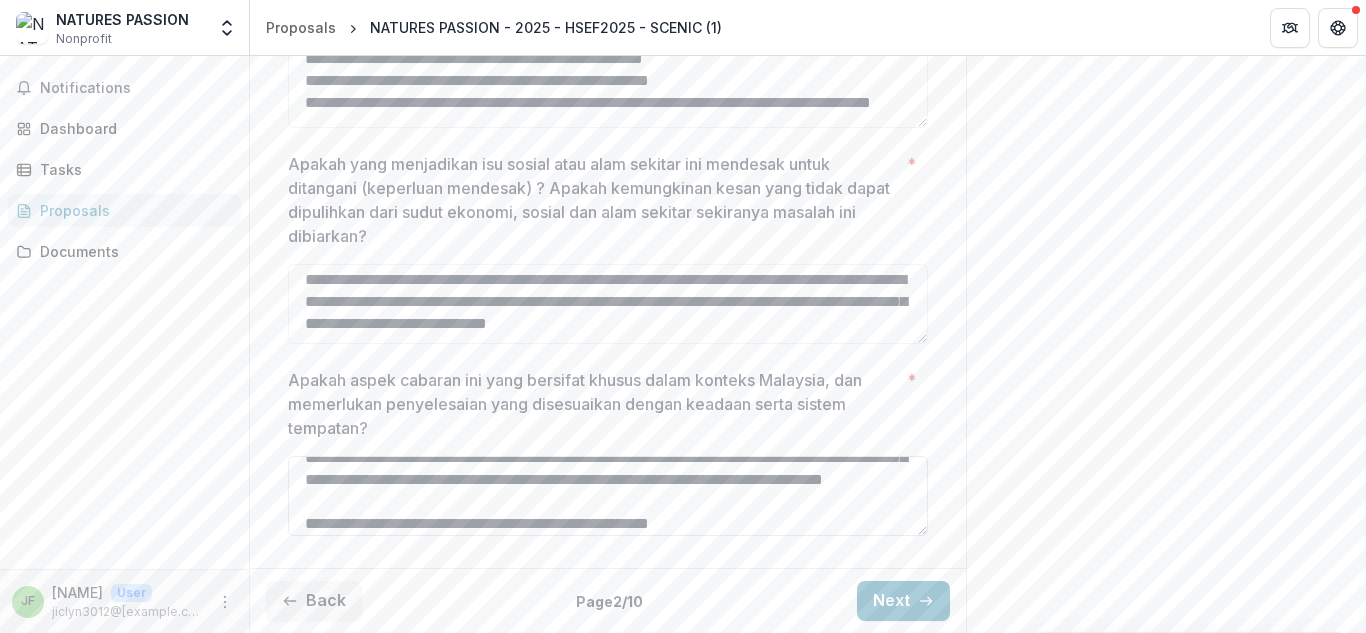 click on "Apakah aspek cabaran ini yang bersifat khusus dalam konteks Malaysia, dan memerlukan penyelesaian yang disesuaikan dengan keadaan serta sistem tempatan? *" at bounding box center [608, 496] 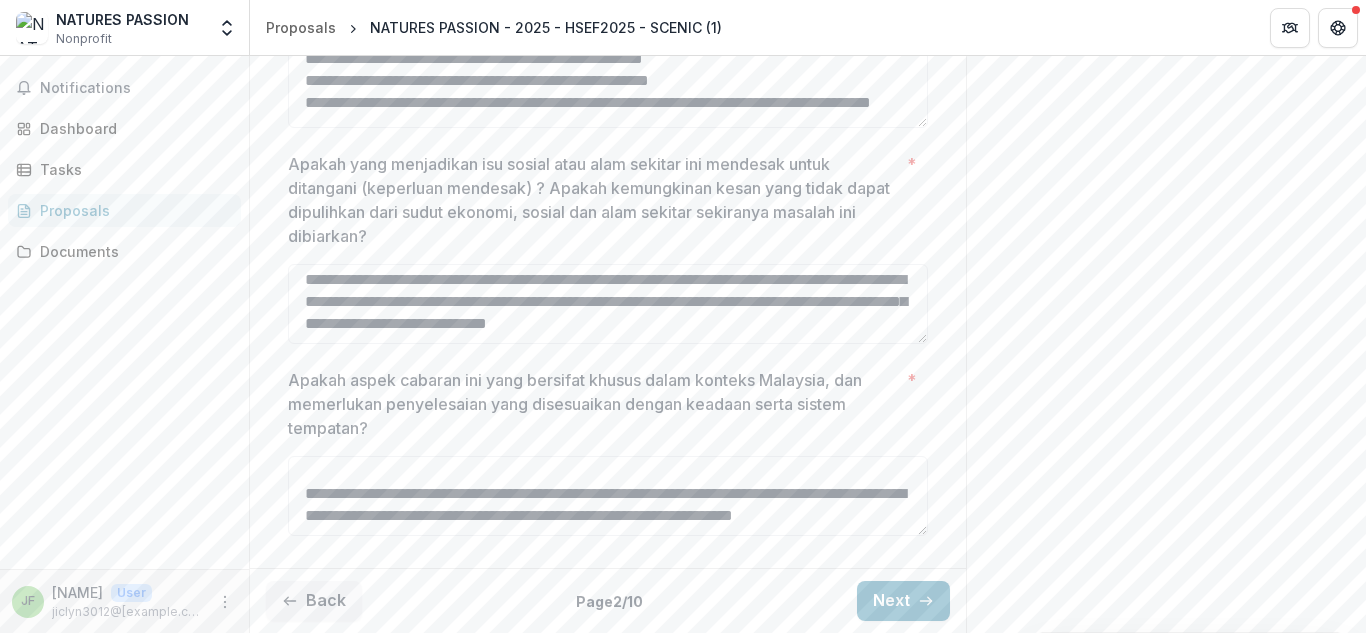 scroll, scrollTop: 1030, scrollLeft: 0, axis: vertical 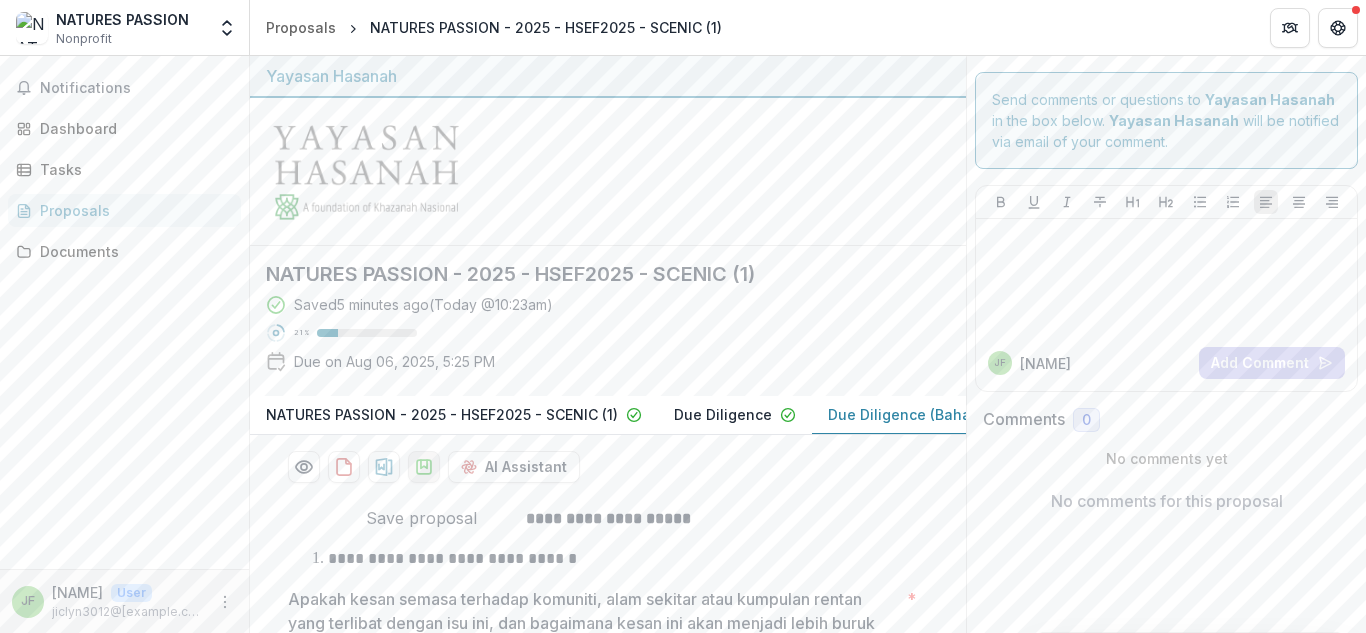 click 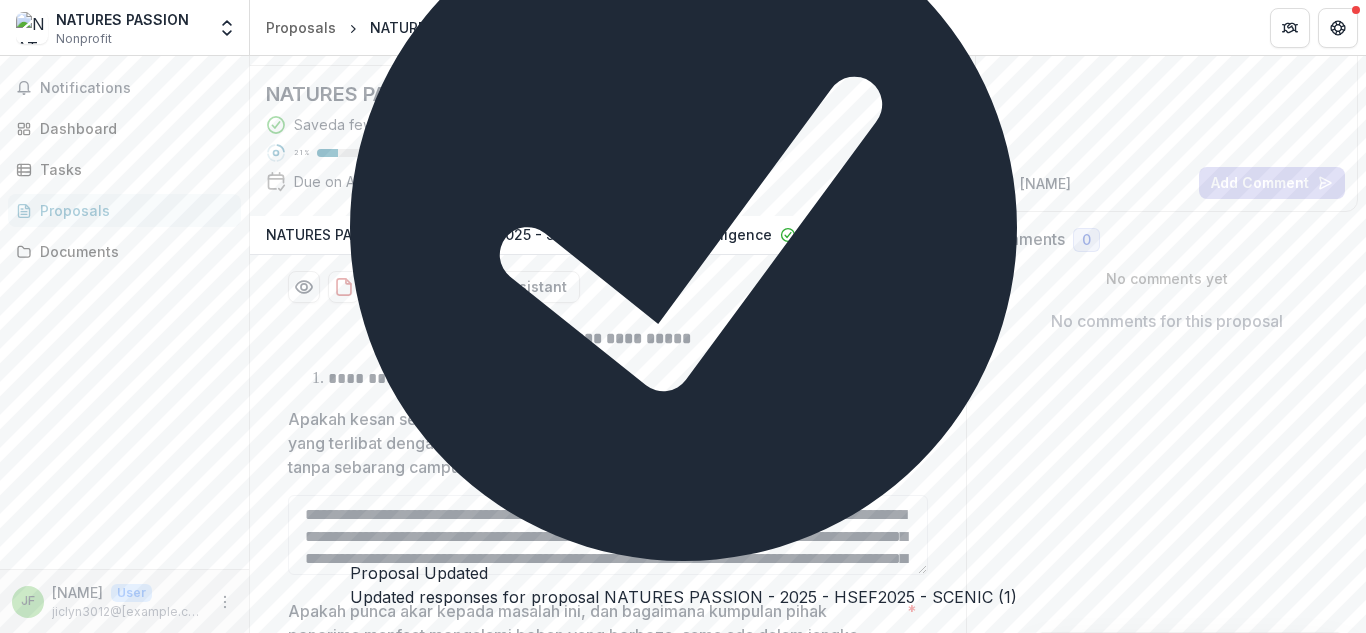 scroll, scrollTop: 486, scrollLeft: 0, axis: vertical 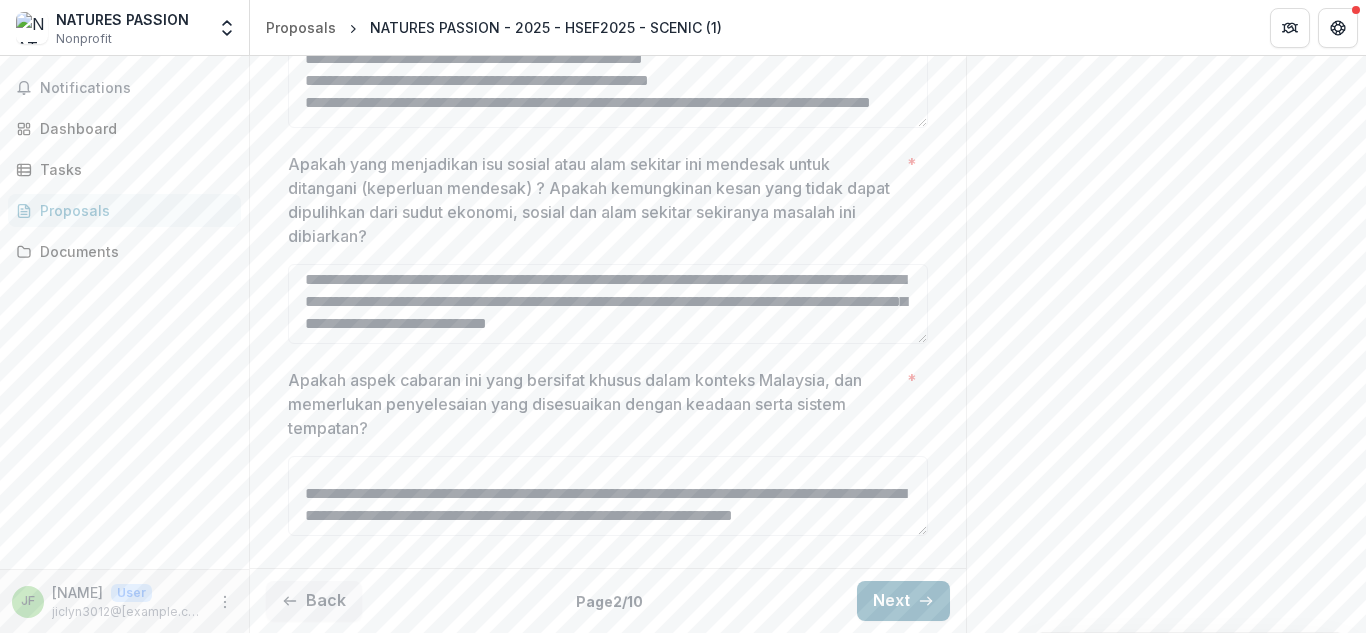 click on "Next" at bounding box center [903, 601] 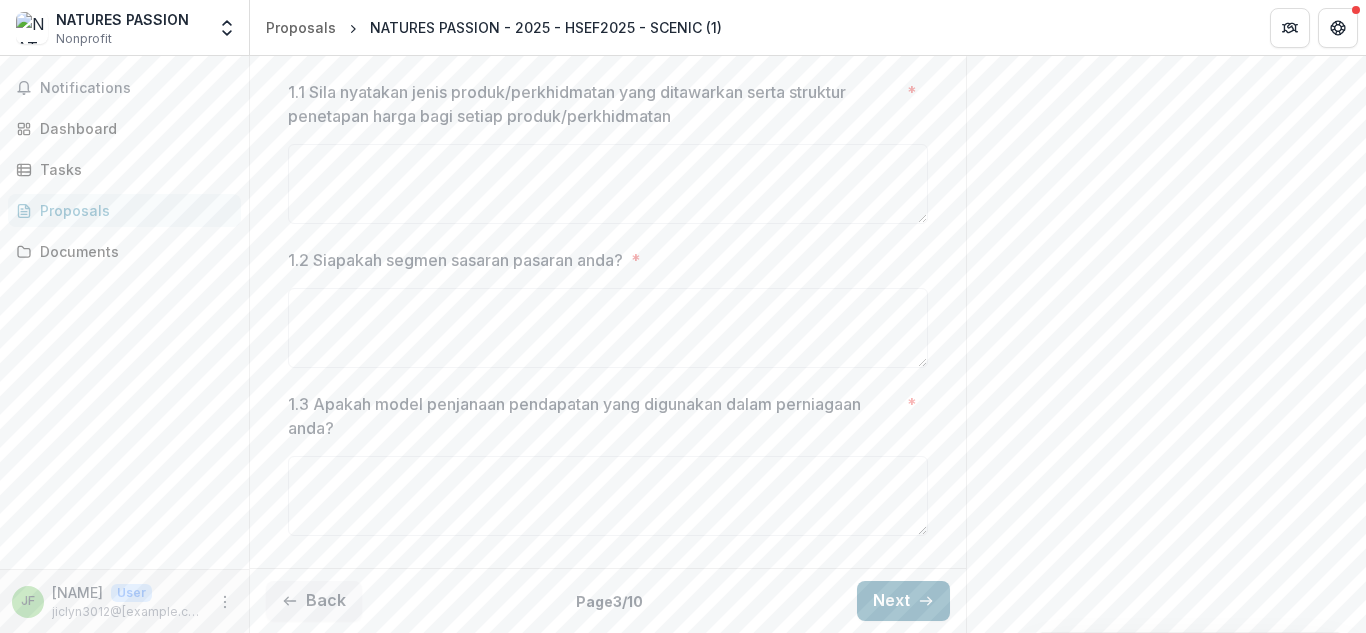 scroll, scrollTop: 650, scrollLeft: 0, axis: vertical 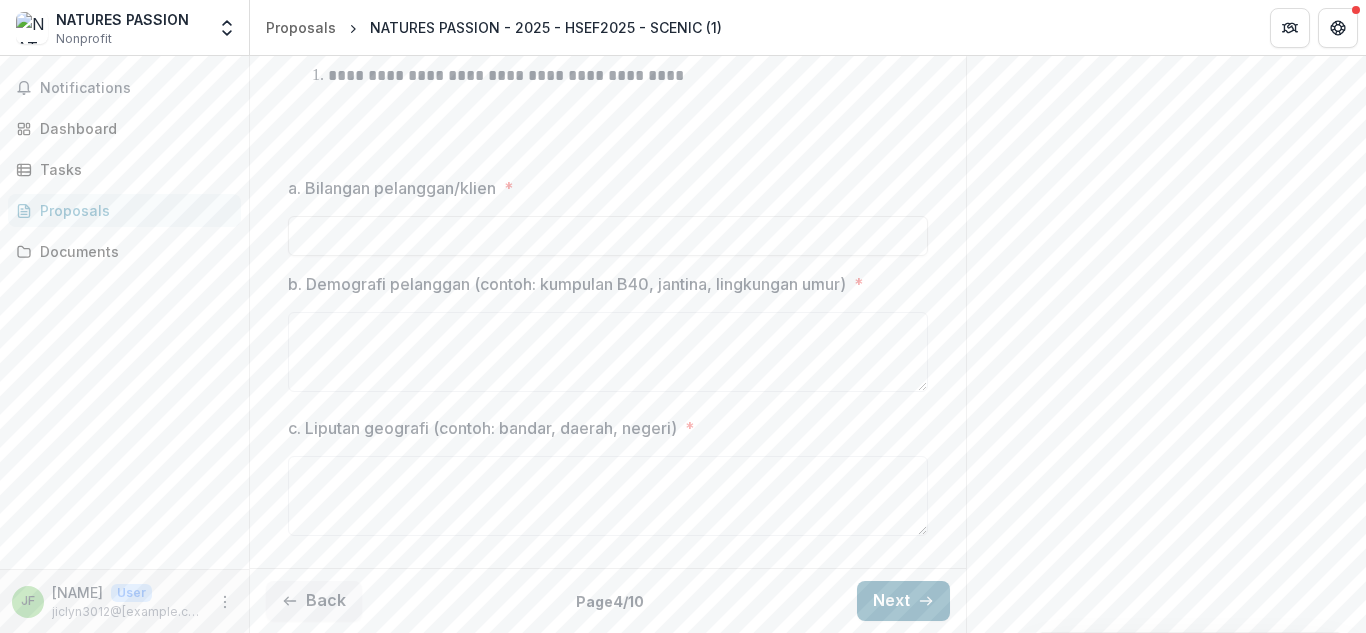 click 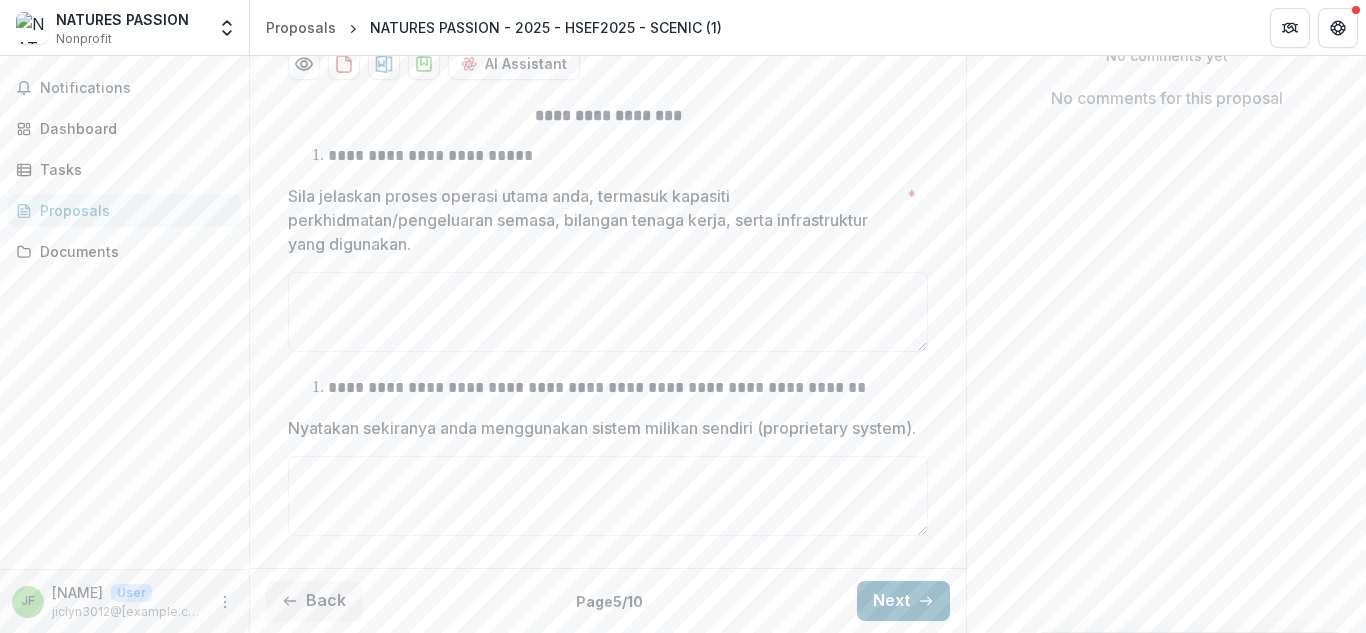 click 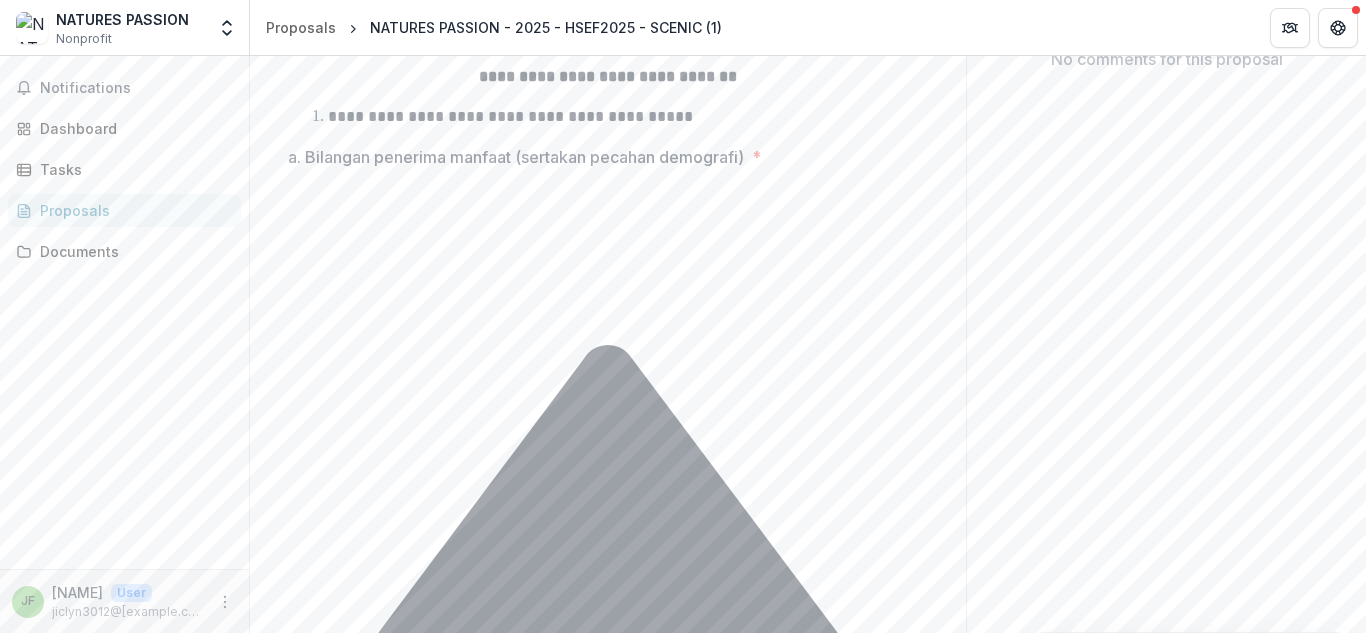 scroll, scrollTop: 498, scrollLeft: 0, axis: vertical 